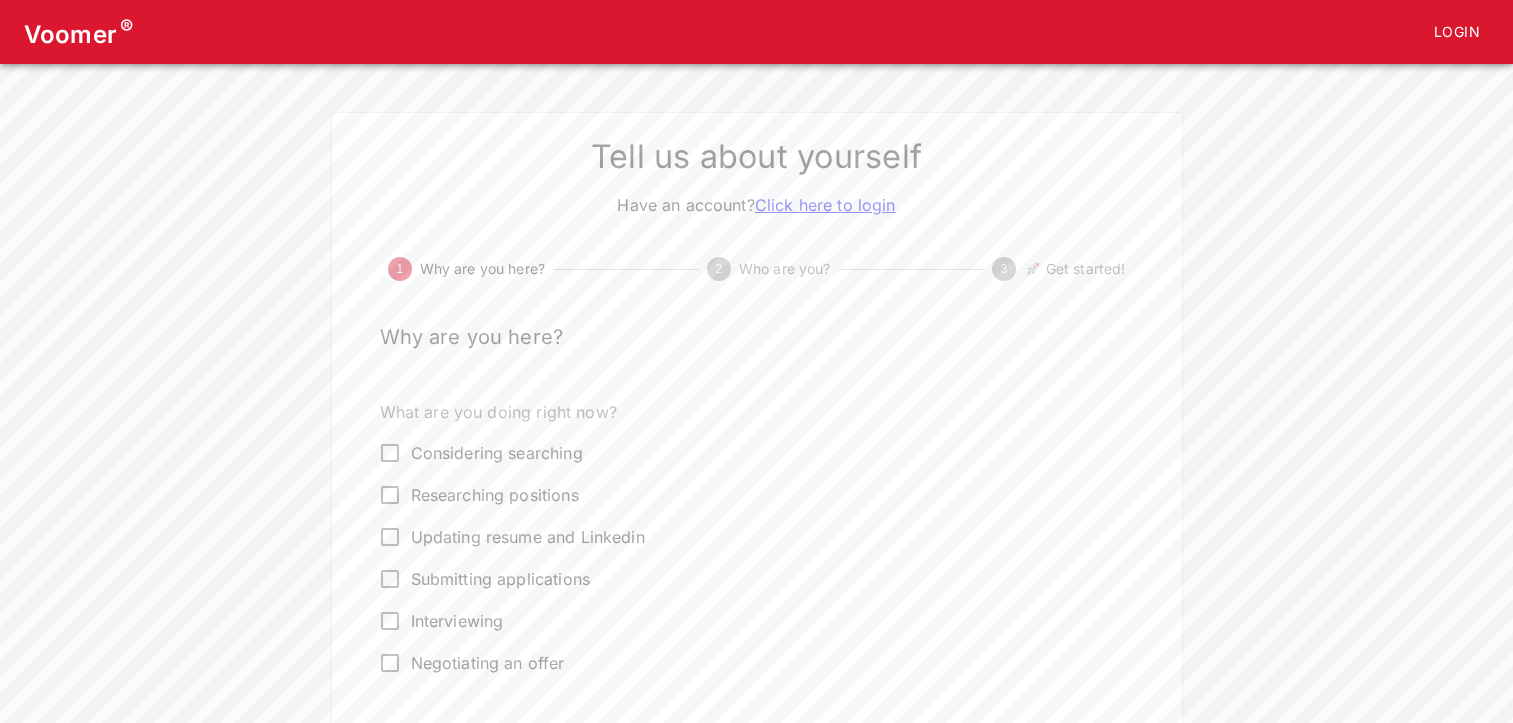 scroll, scrollTop: 0, scrollLeft: 0, axis: both 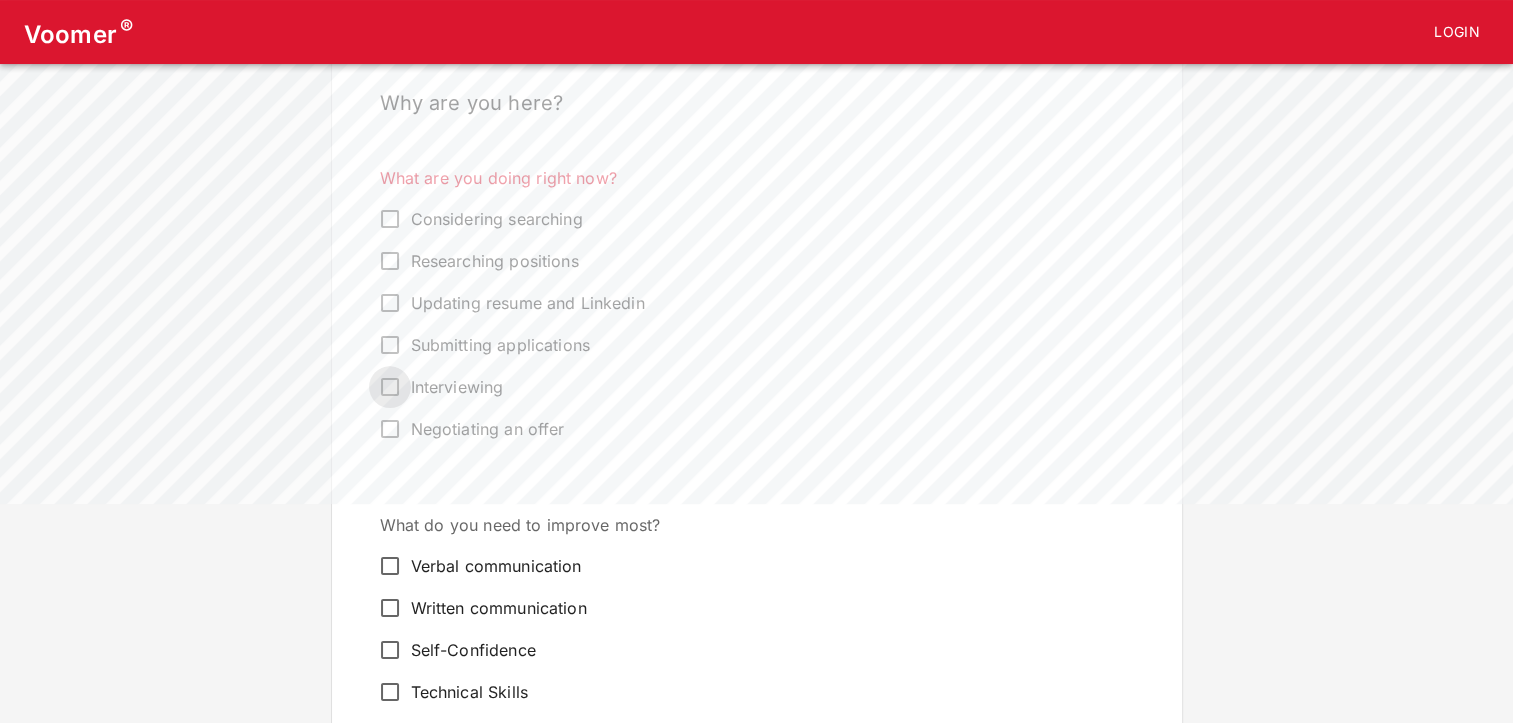 click on "Interviewing" at bounding box center [390, 387] 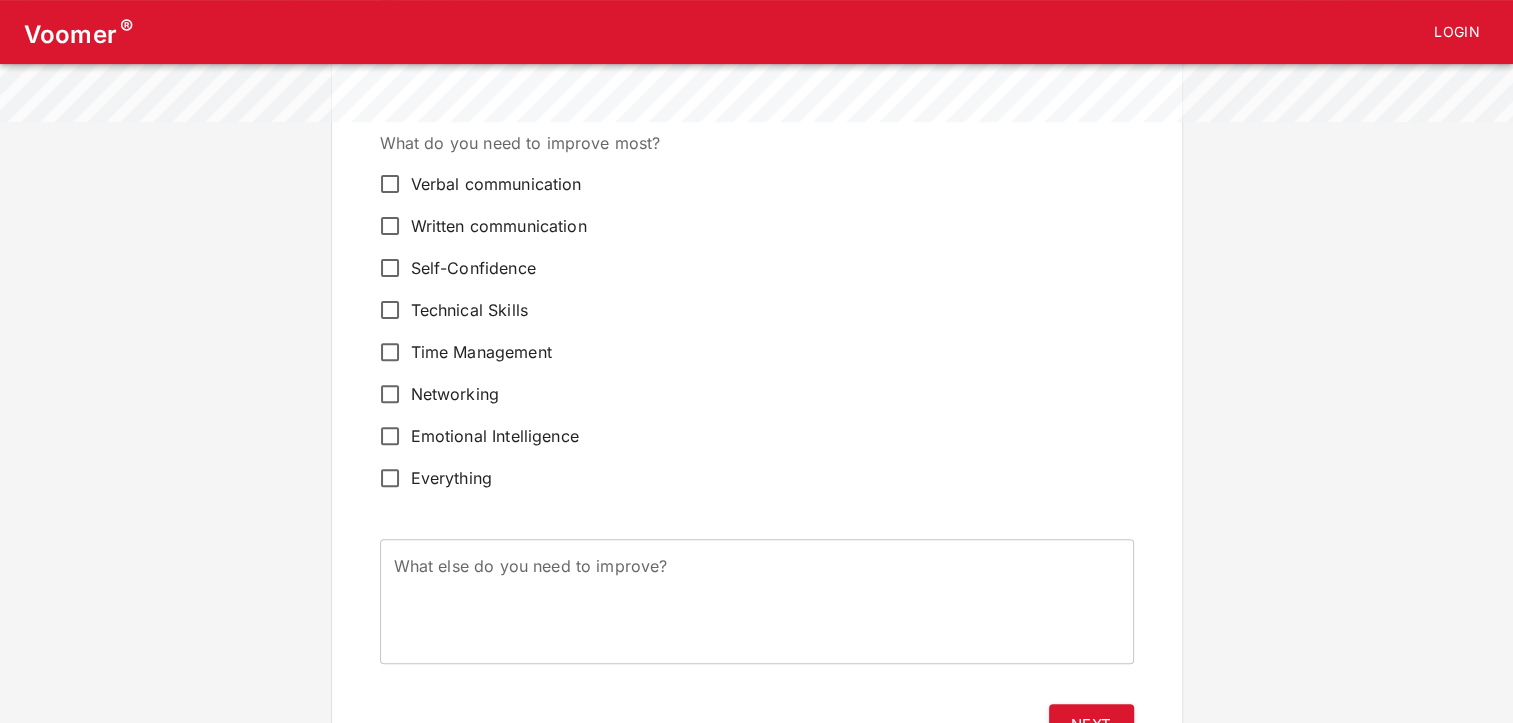 scroll, scrollTop: 618, scrollLeft: 0, axis: vertical 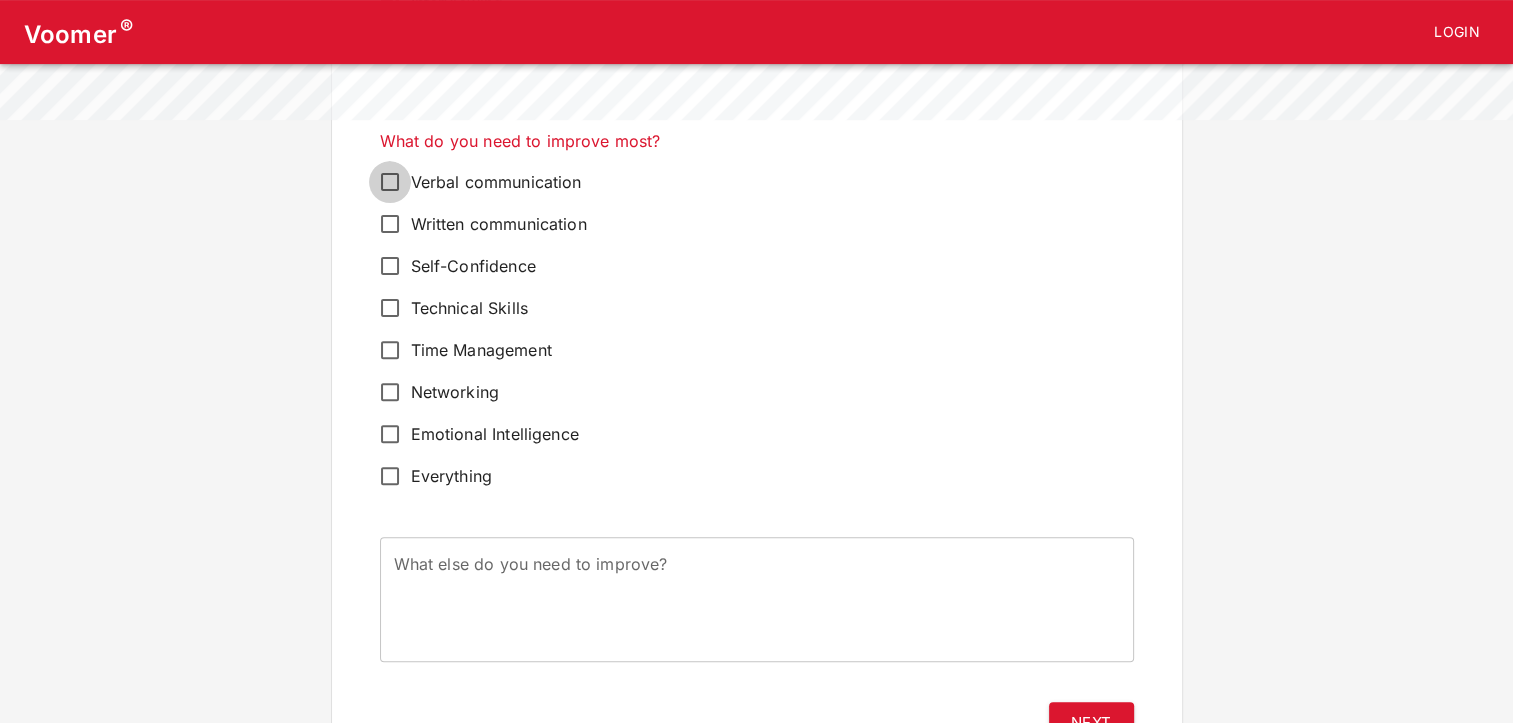 click on "Verbal communication" at bounding box center [390, 182] 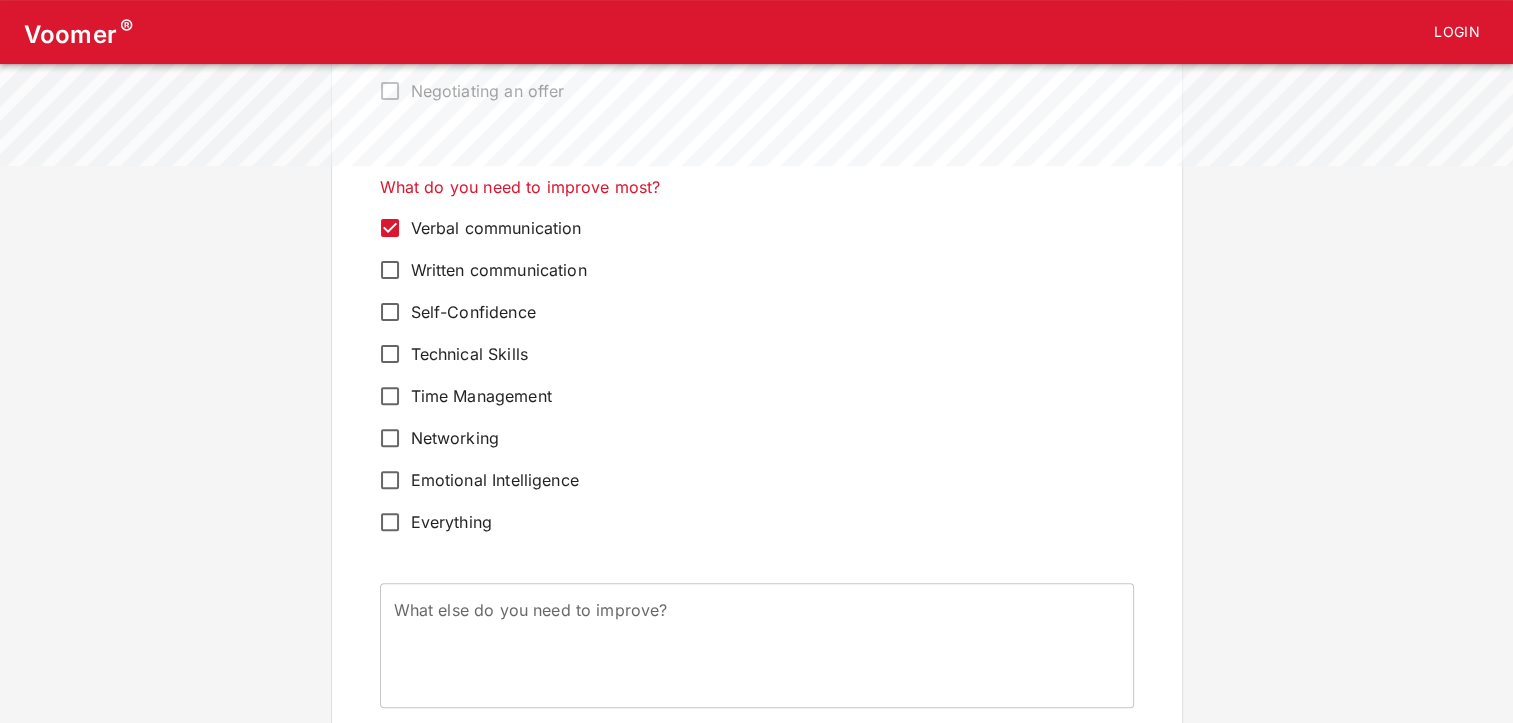 scroll, scrollTop: 712, scrollLeft: 0, axis: vertical 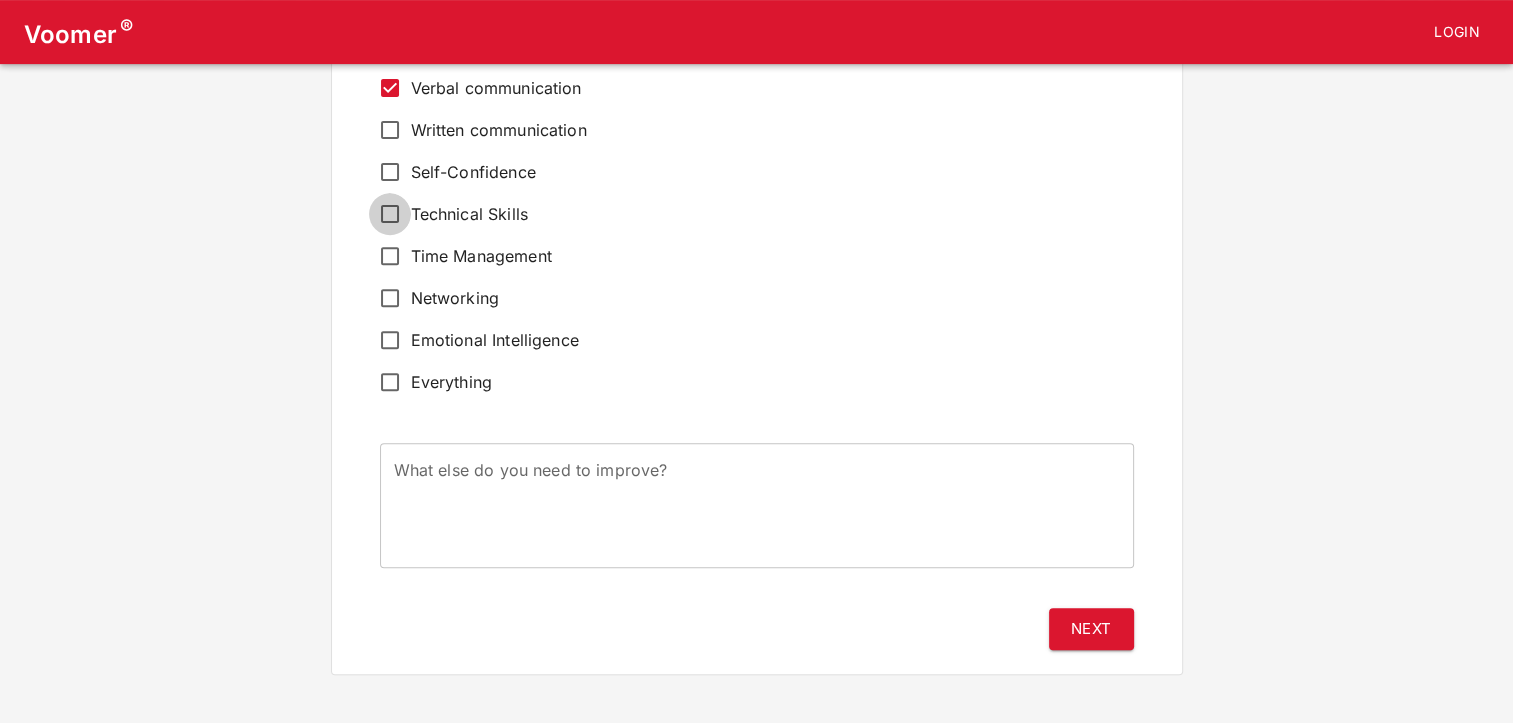 click on "Technical Skills" at bounding box center (390, 214) 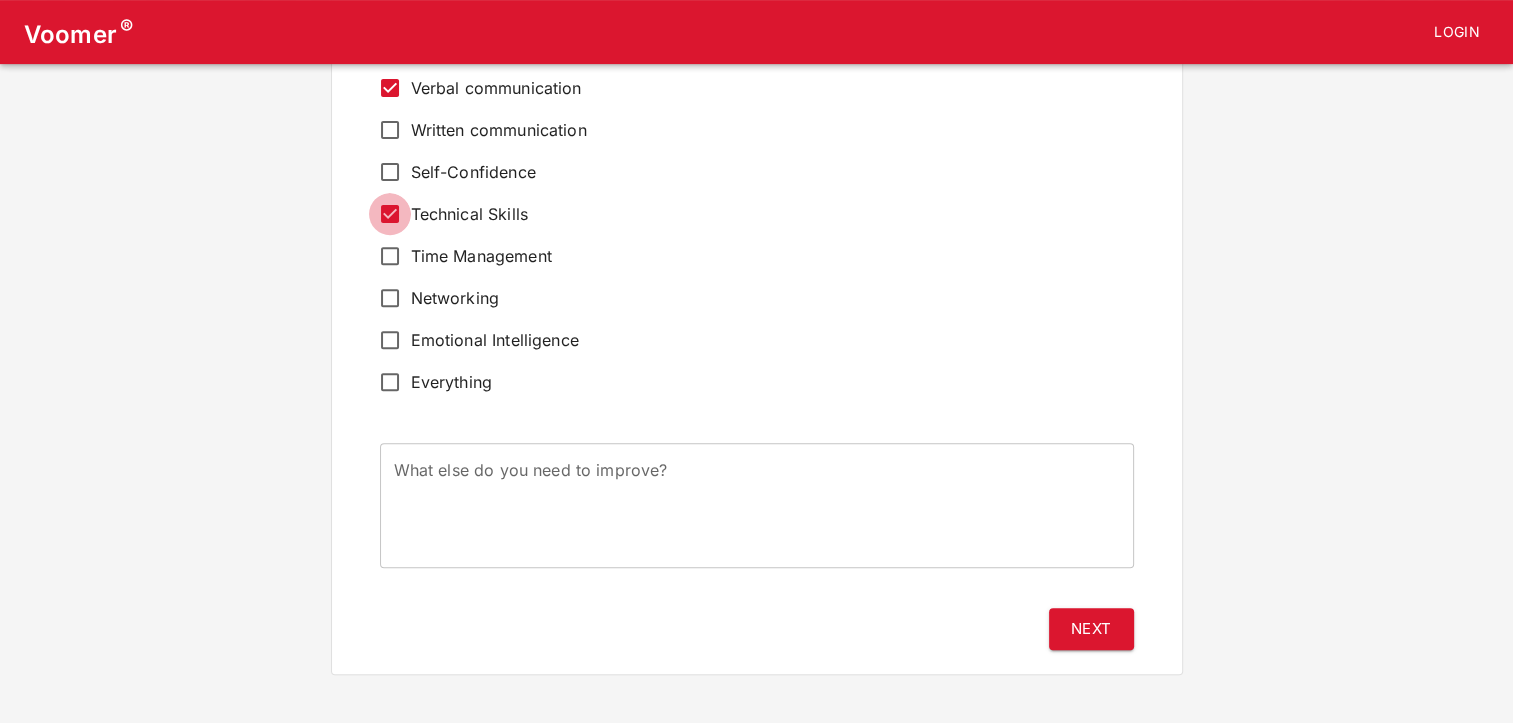 click on "Technical Skills" at bounding box center (390, 214) 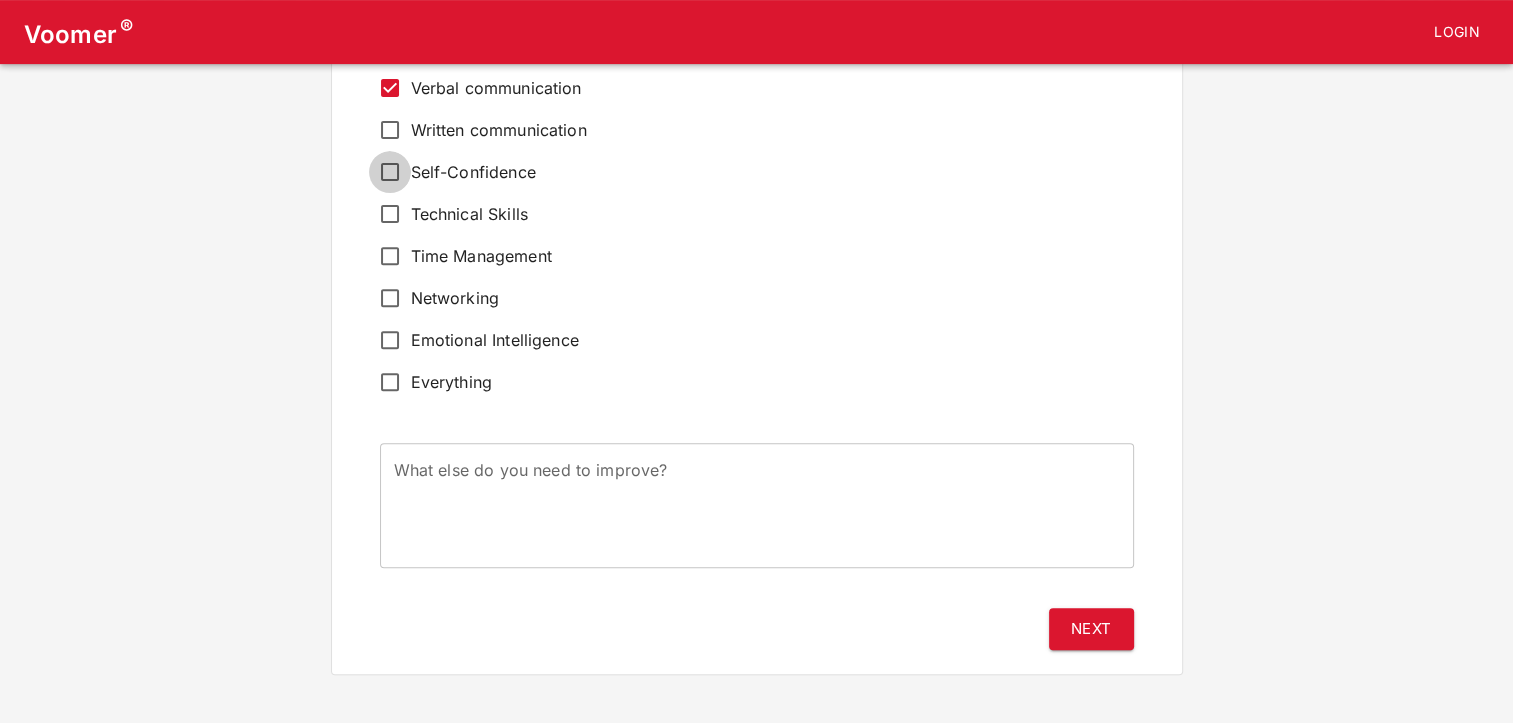 click on "Self-Confidence" at bounding box center [390, 172] 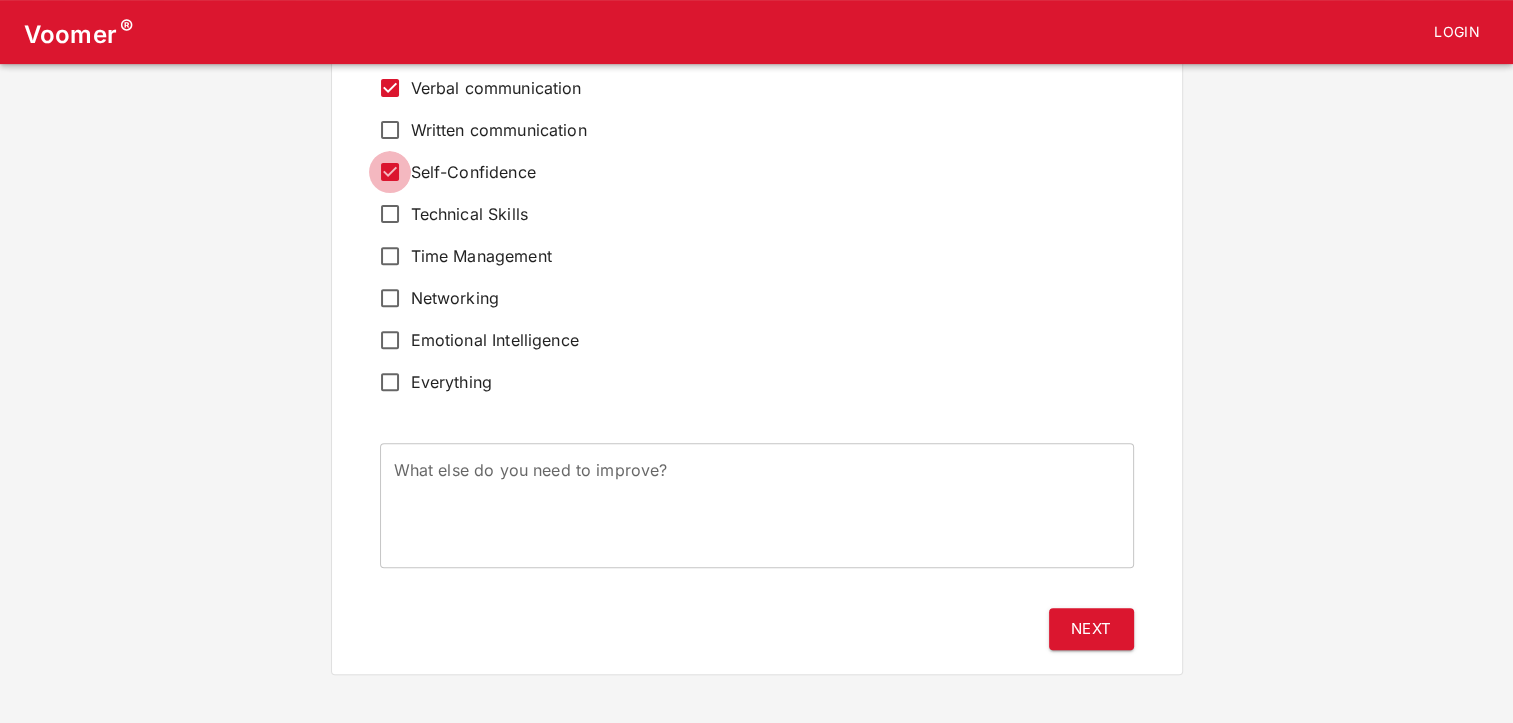 click on "Self-Confidence" at bounding box center (390, 172) 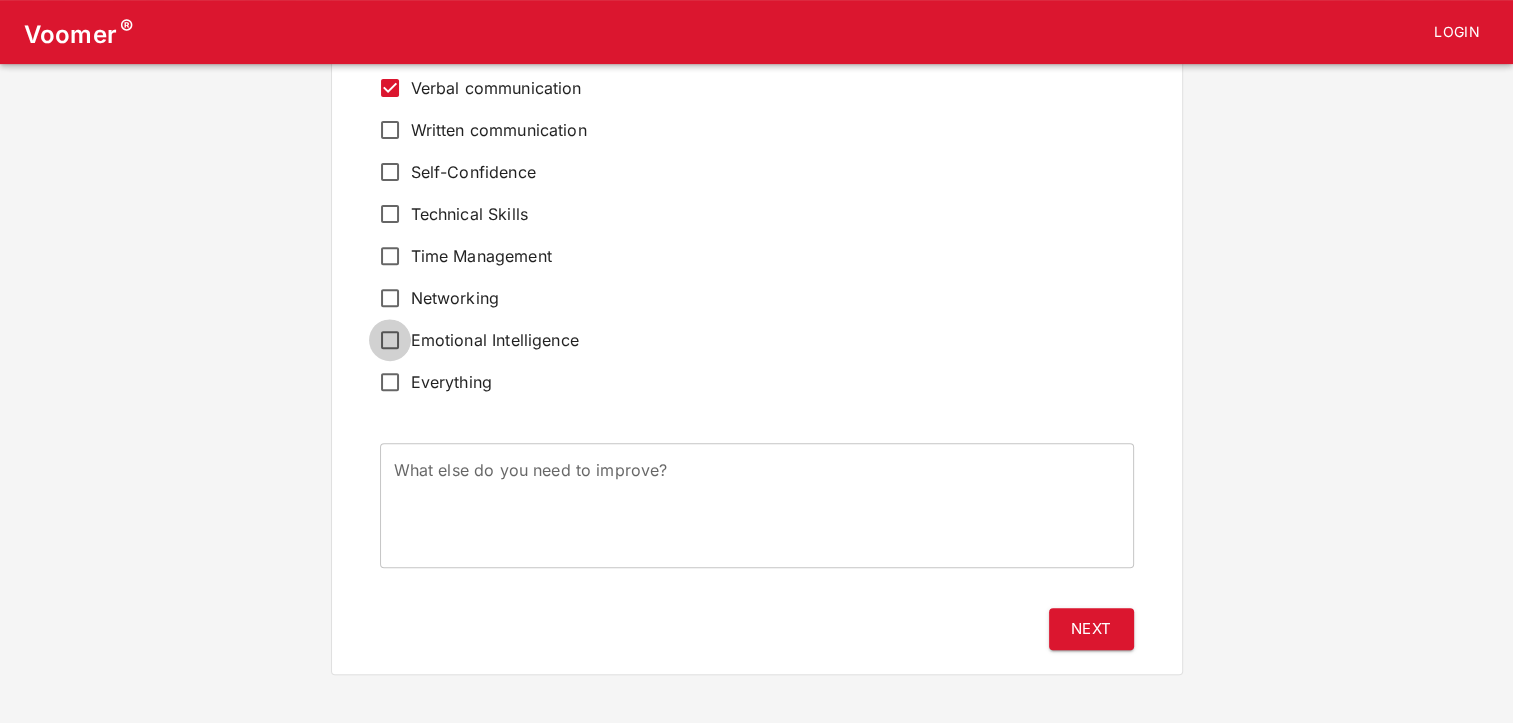click on "Emotional Intelligence" at bounding box center [390, 340] 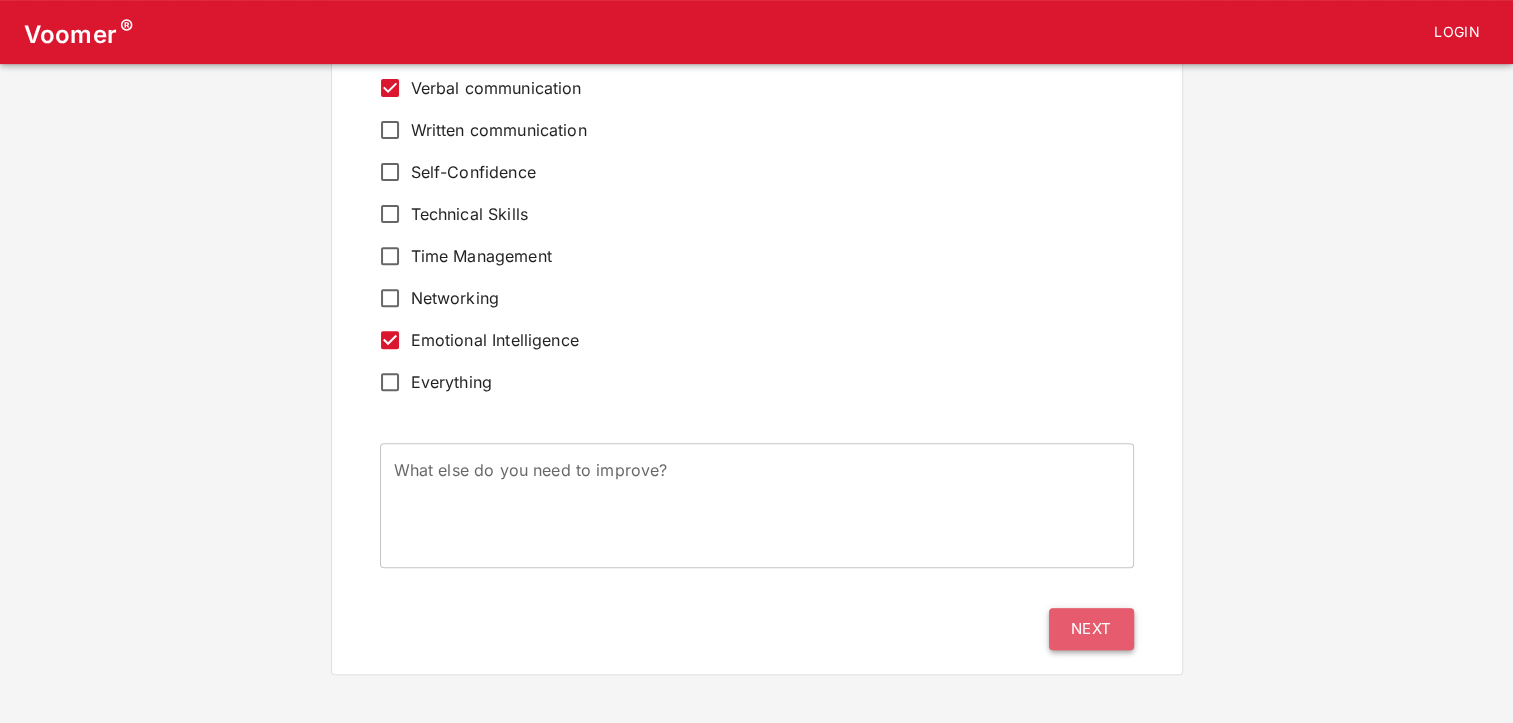 click on "Next" at bounding box center [1091, 629] 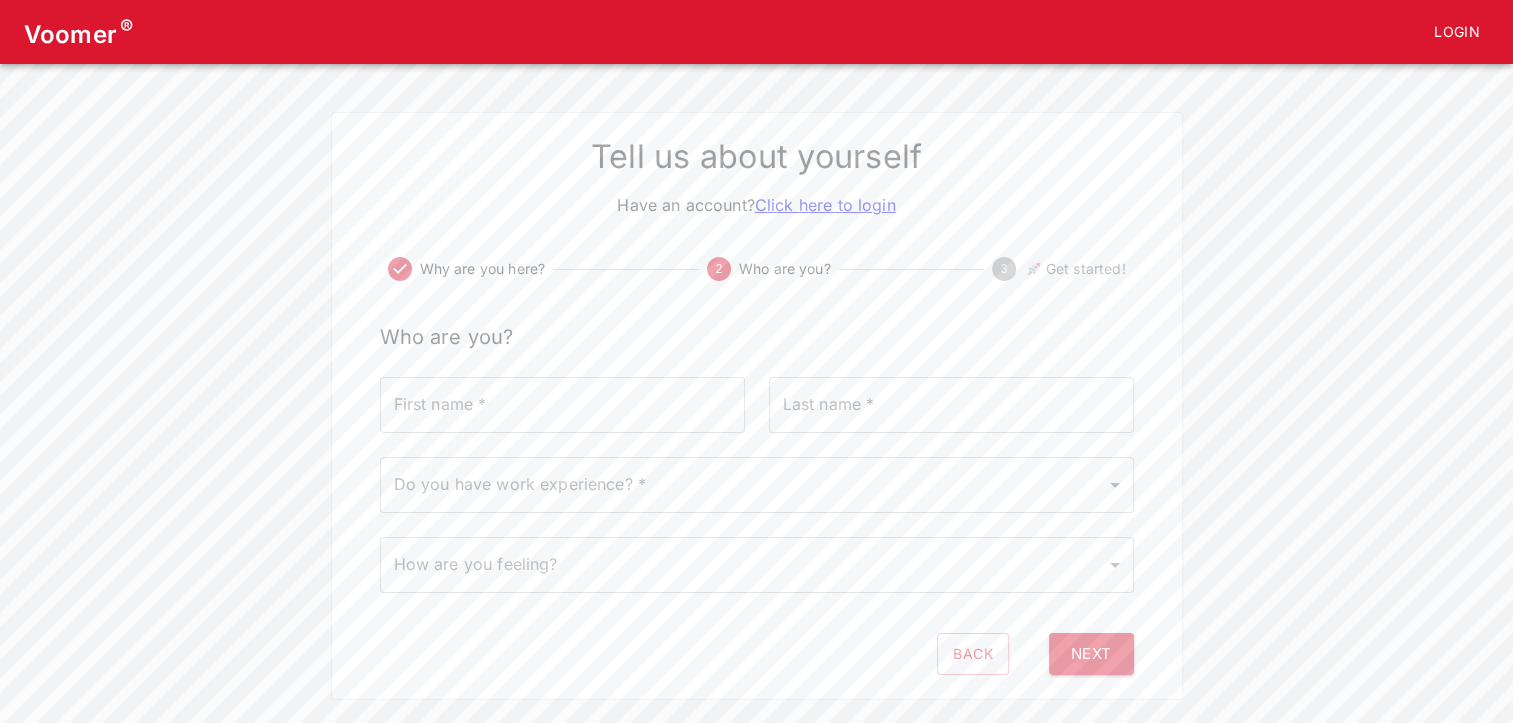 scroll, scrollTop: 24, scrollLeft: 0, axis: vertical 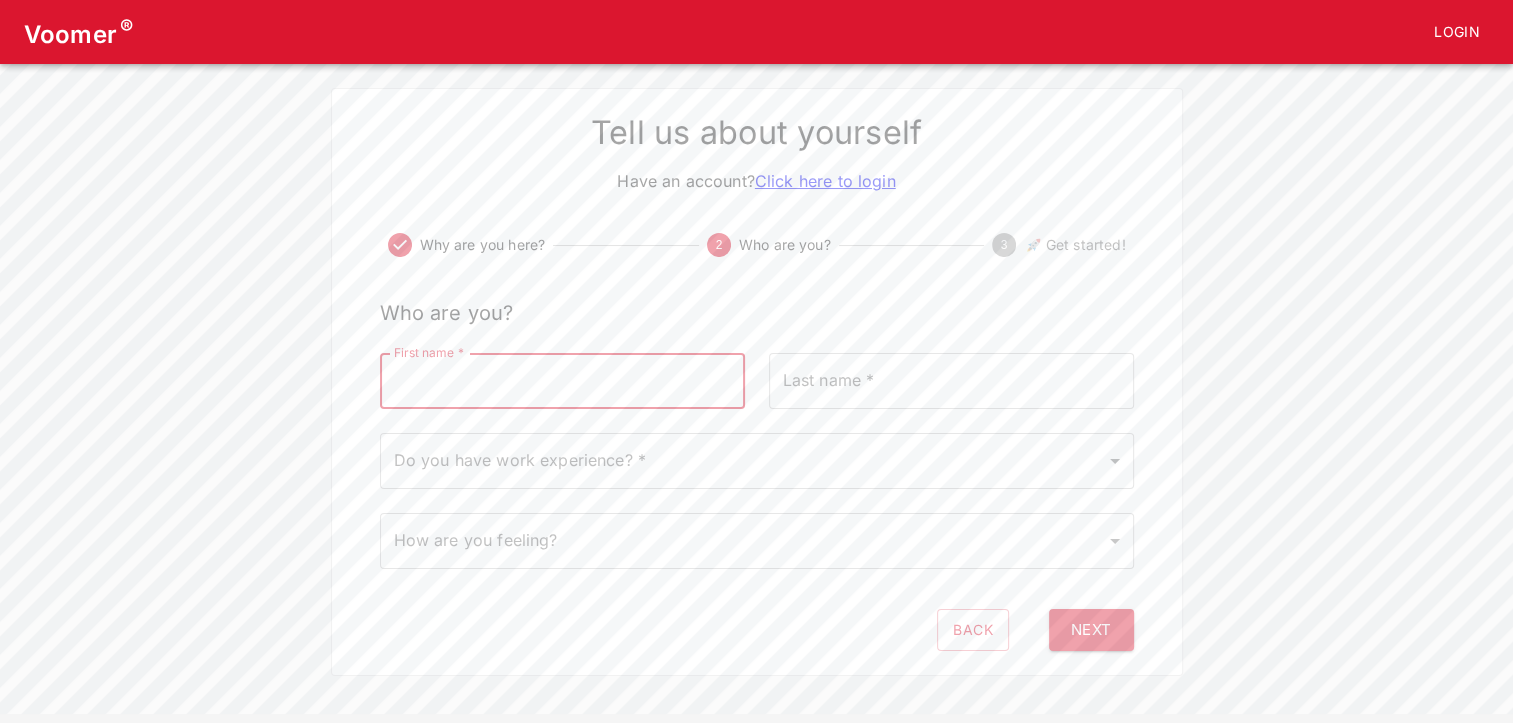 click on "First name *" at bounding box center [562, 381] 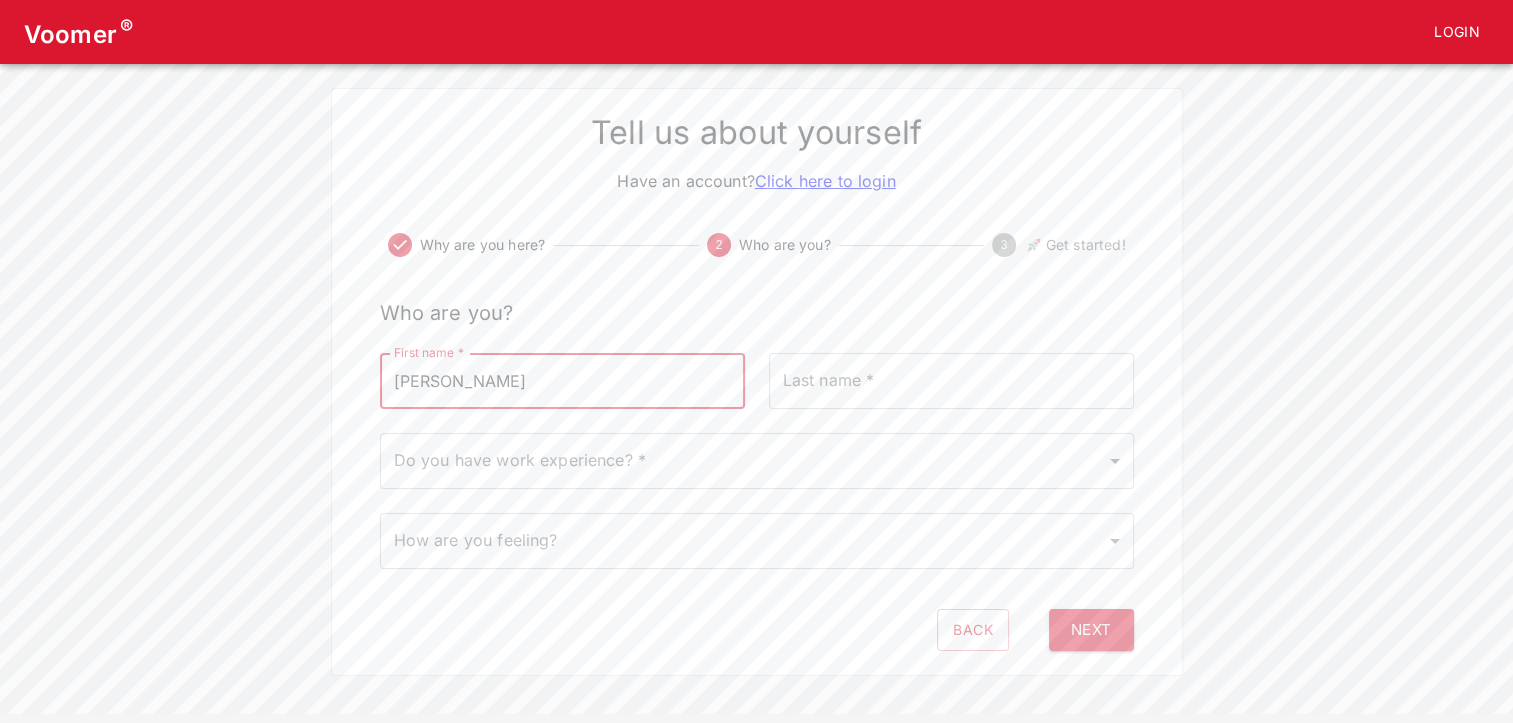 type on "Nguyen" 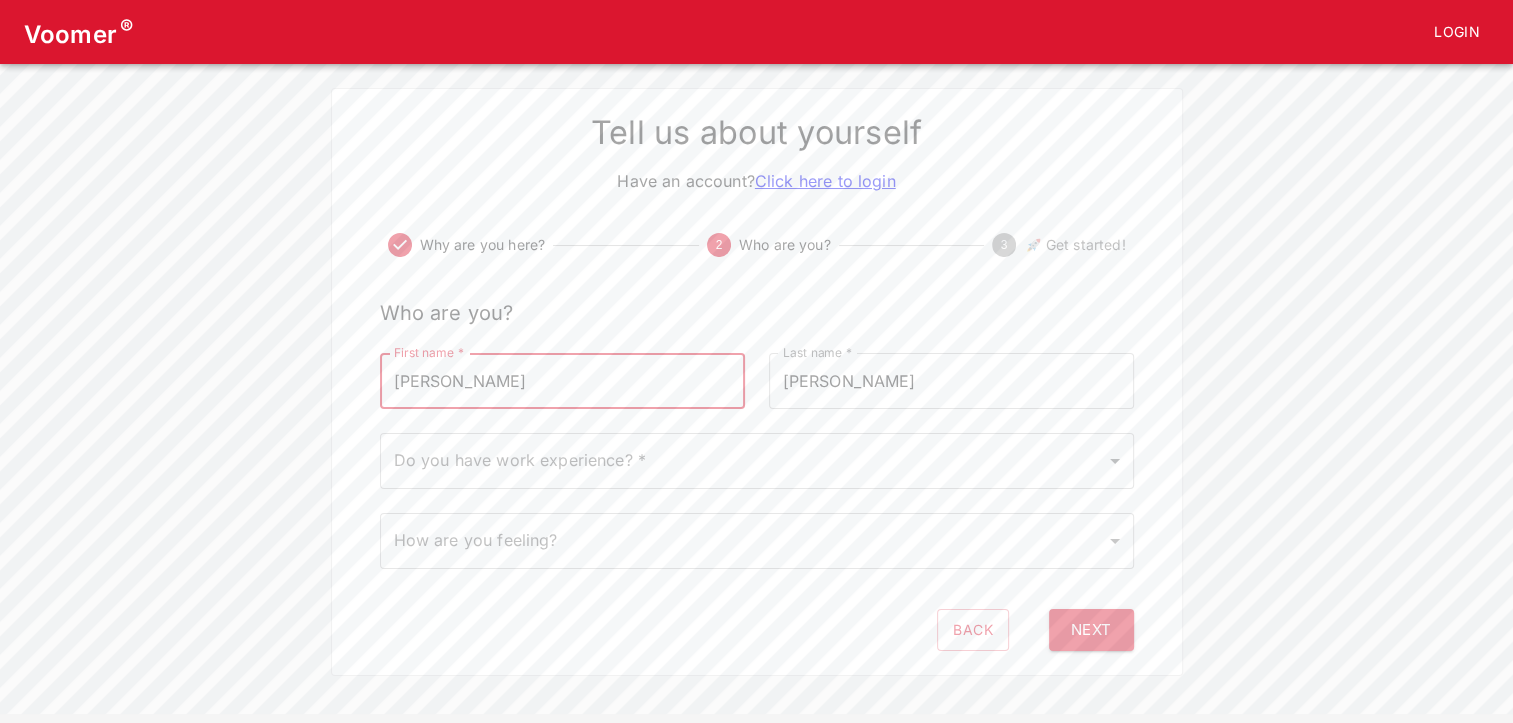 scroll, scrollTop: 9, scrollLeft: 0, axis: vertical 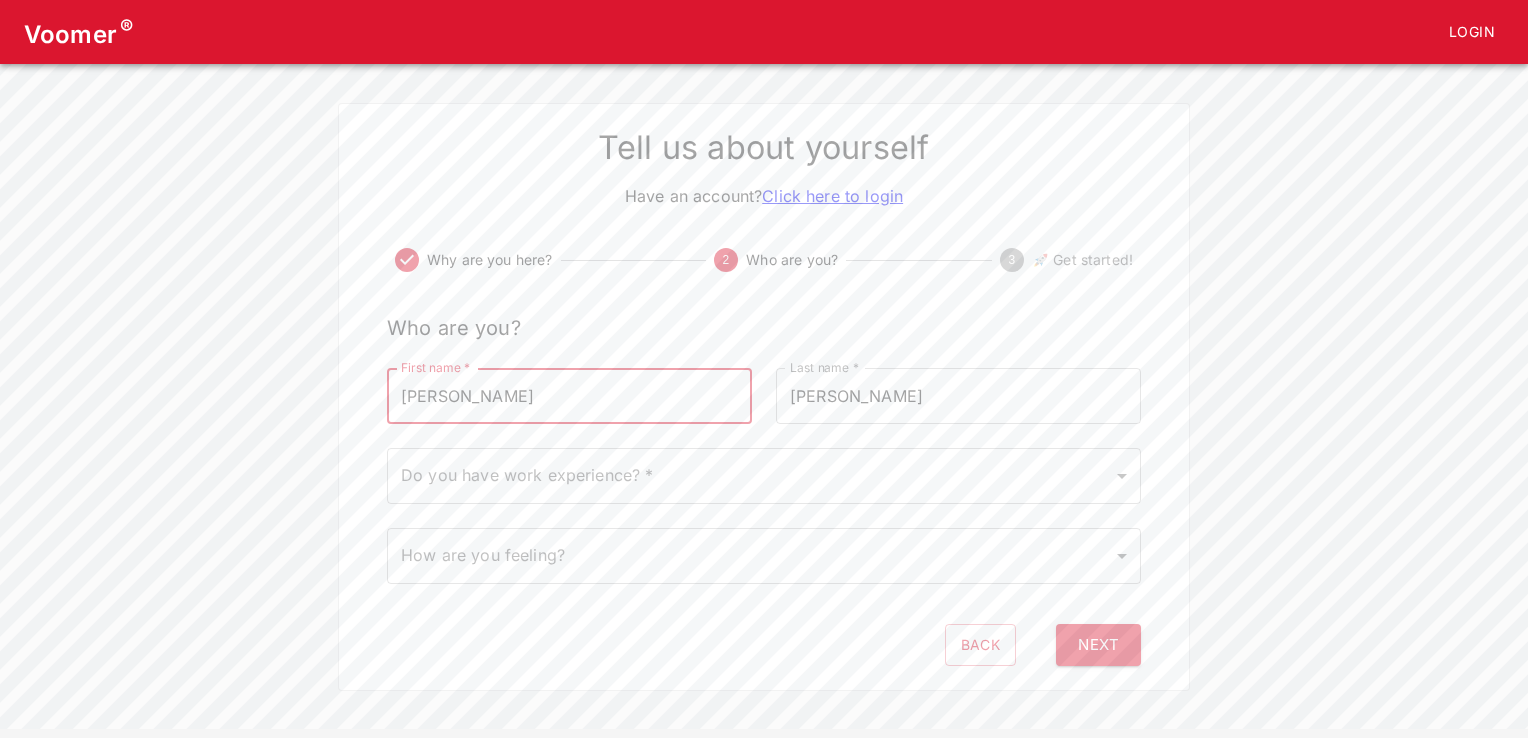 click on "Voomer ® Login Tell us about yourself Have an account?  Click here to login Why are you here? 2 Who are you? 3 🚀 Get started! Who are you? First name * Charlie First name * Last name * Nguyen Last name * Do you have work experience? * ​ Do you have work experience? * How are you feeling? ​ How are you feeling? Back Next" at bounding box center [764, 341] 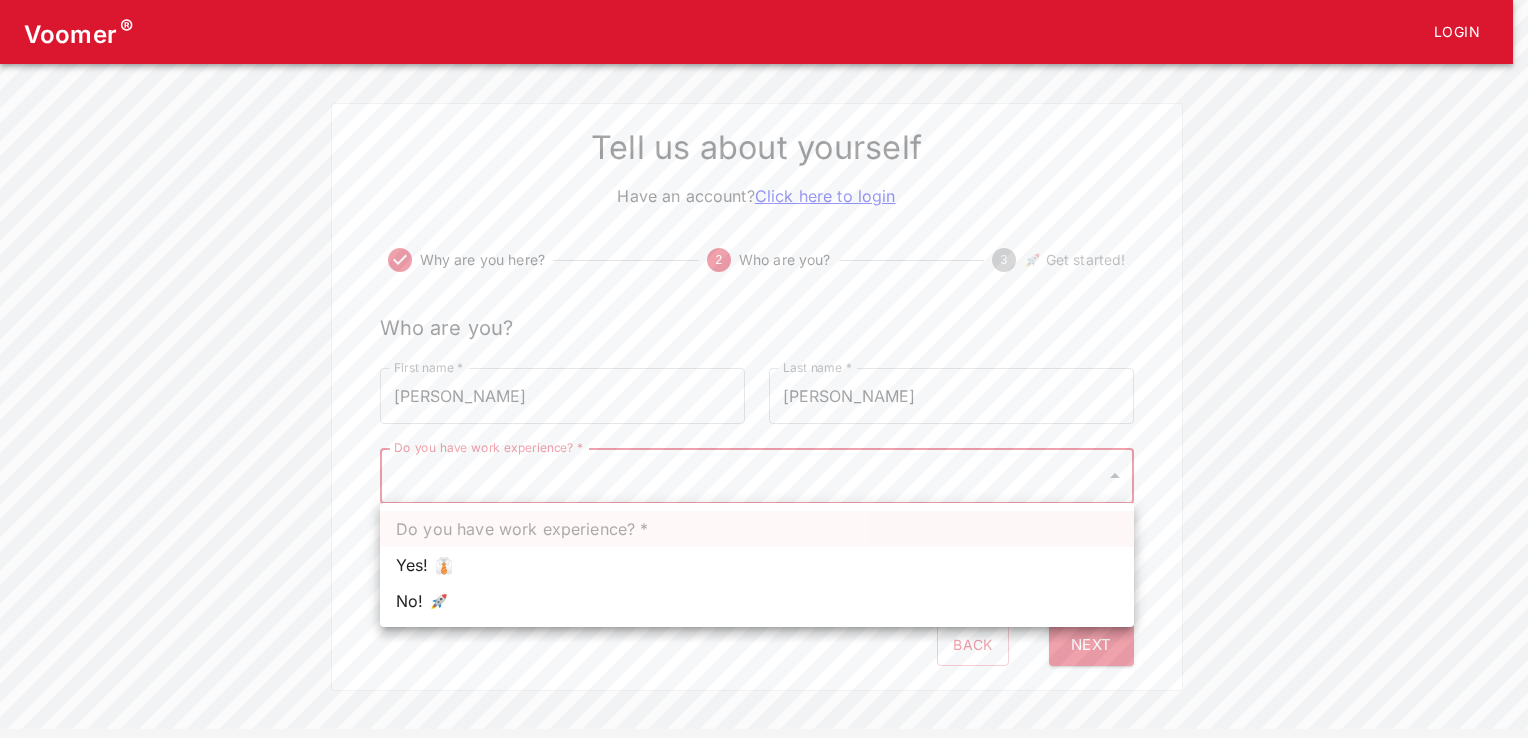 click on "Yes! 👔" at bounding box center [757, 565] 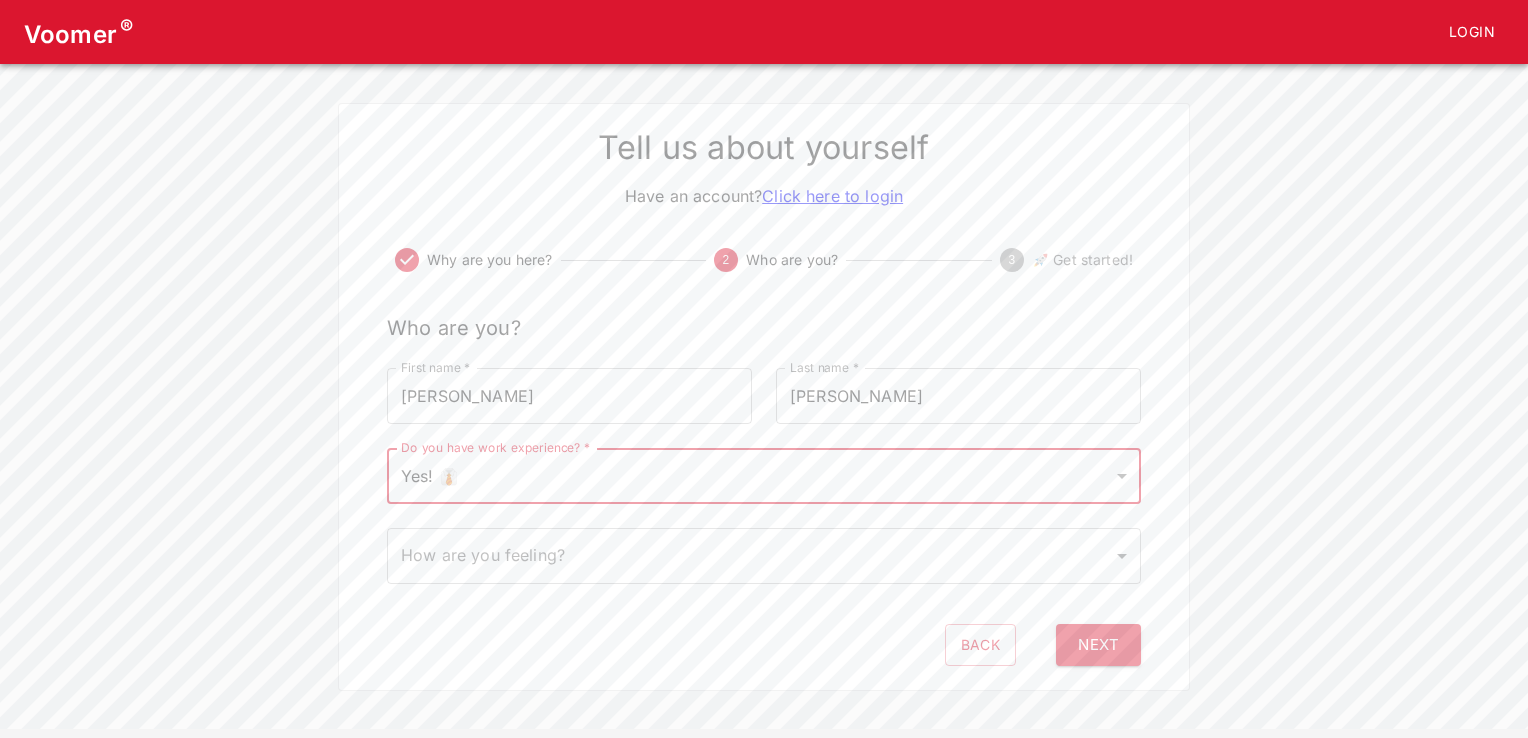 type on "1" 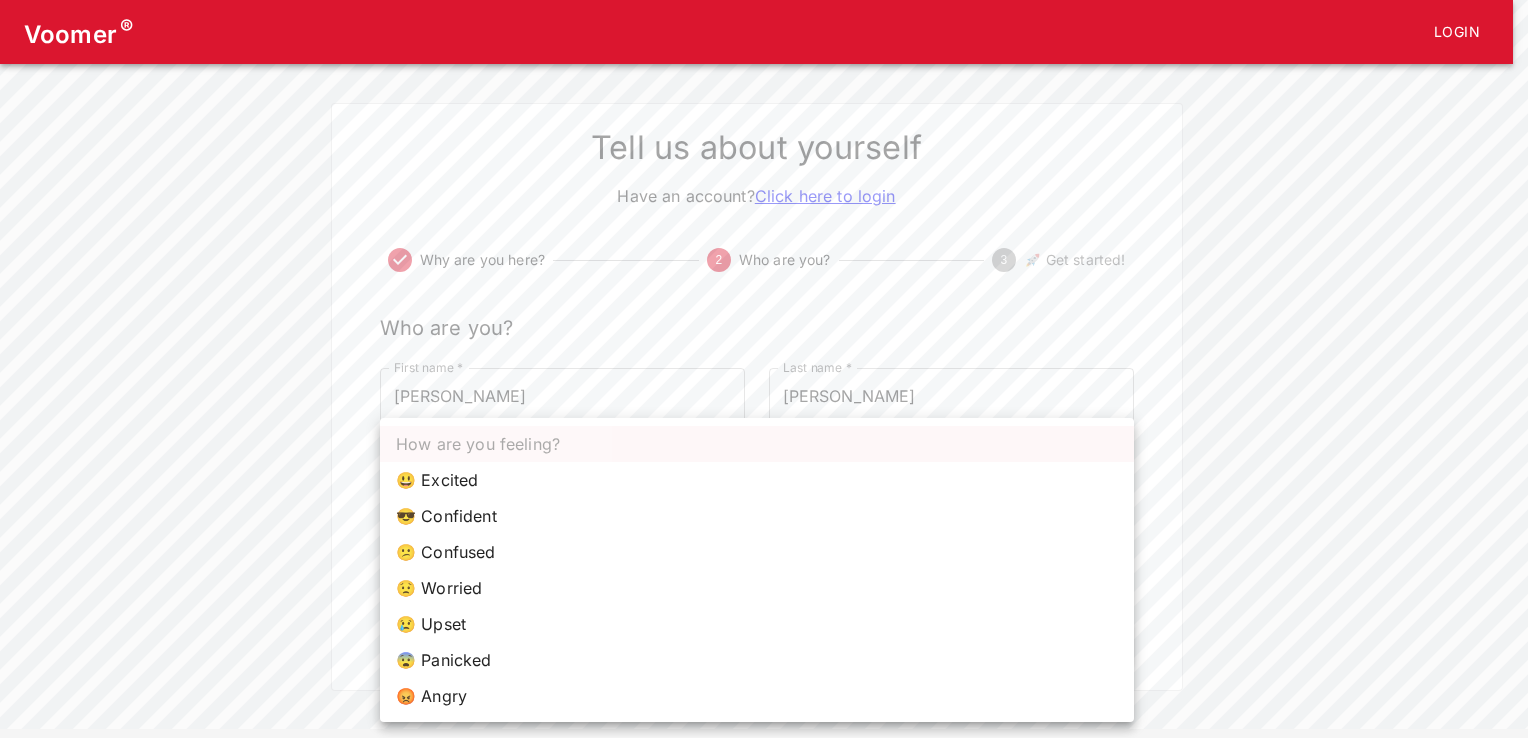 click on "Voomer ® Login Tell us about yourself Have an account?  Click here to login Why are you here? 2 Who are you? 3 🚀 Get started! Who are you? First name * Charlie First name * Last name * Nguyen Last name * Do you have work experience? * Yes! 👔 1 Do you have work experience? * How are you feeling? ​ How are you feeling? Back Next How are you feeling? 😃 Excited 😎 Confident 😕 Confused 😟 Worried 😢 Upset 😨 Panicked 😡 Angry" at bounding box center [764, 341] 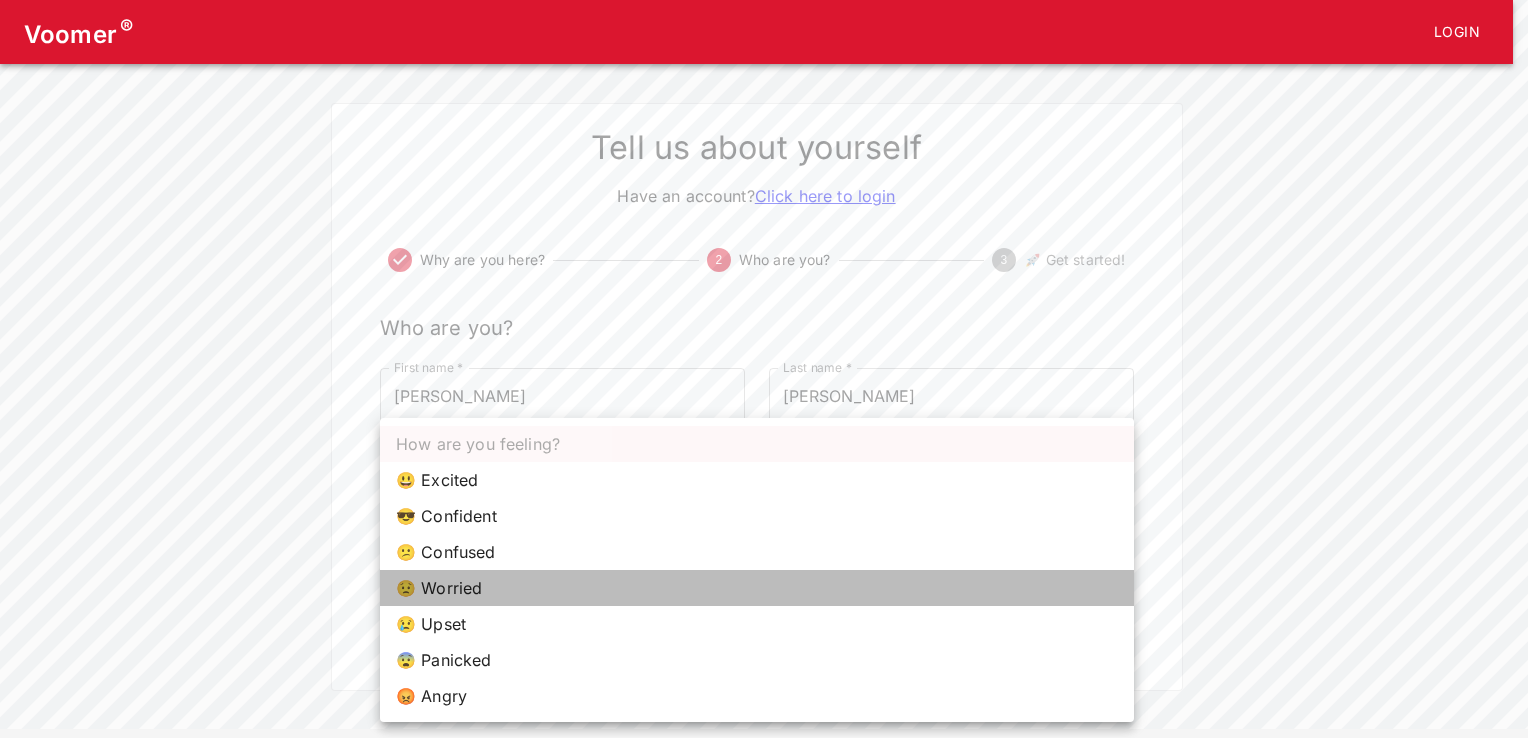 click on "😟 Worried" at bounding box center [757, 588] 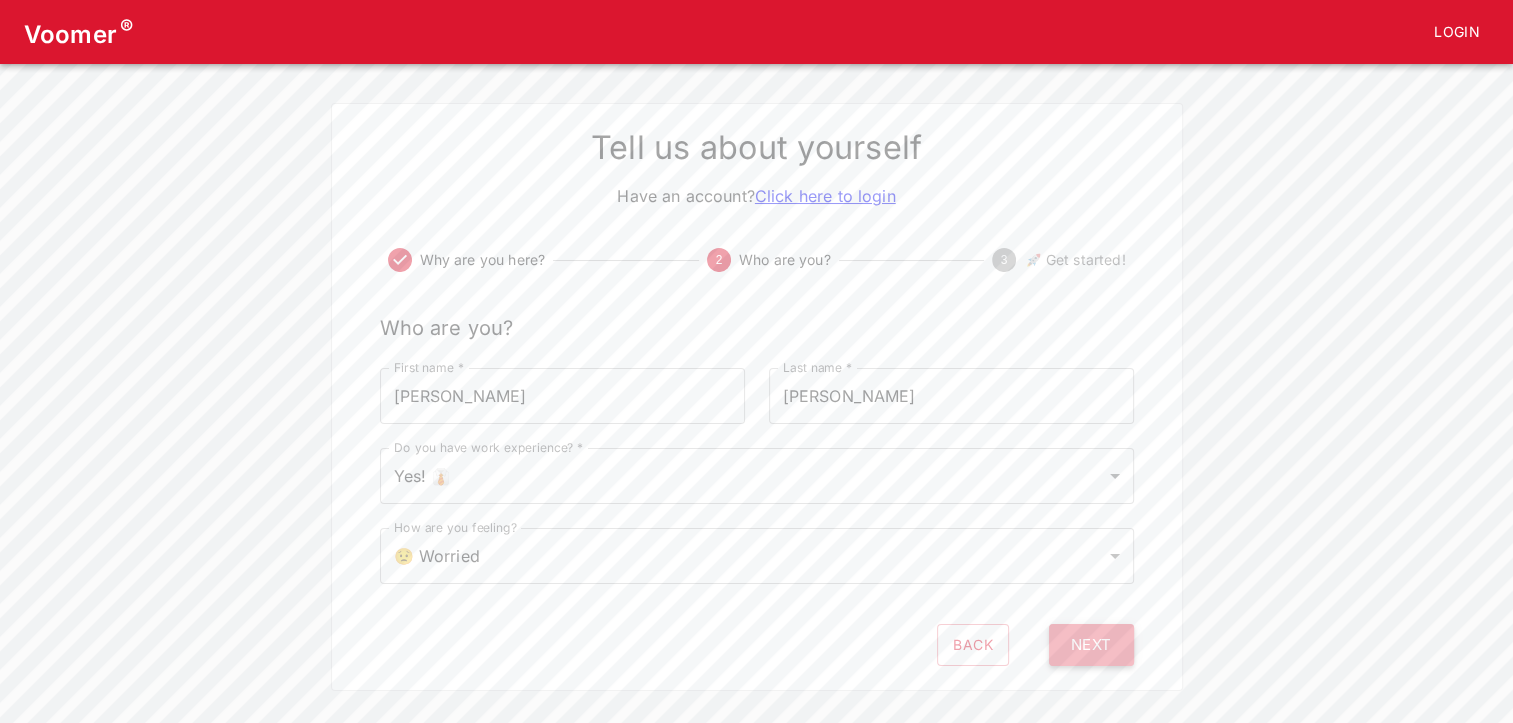 click on "Next" at bounding box center (1091, 645) 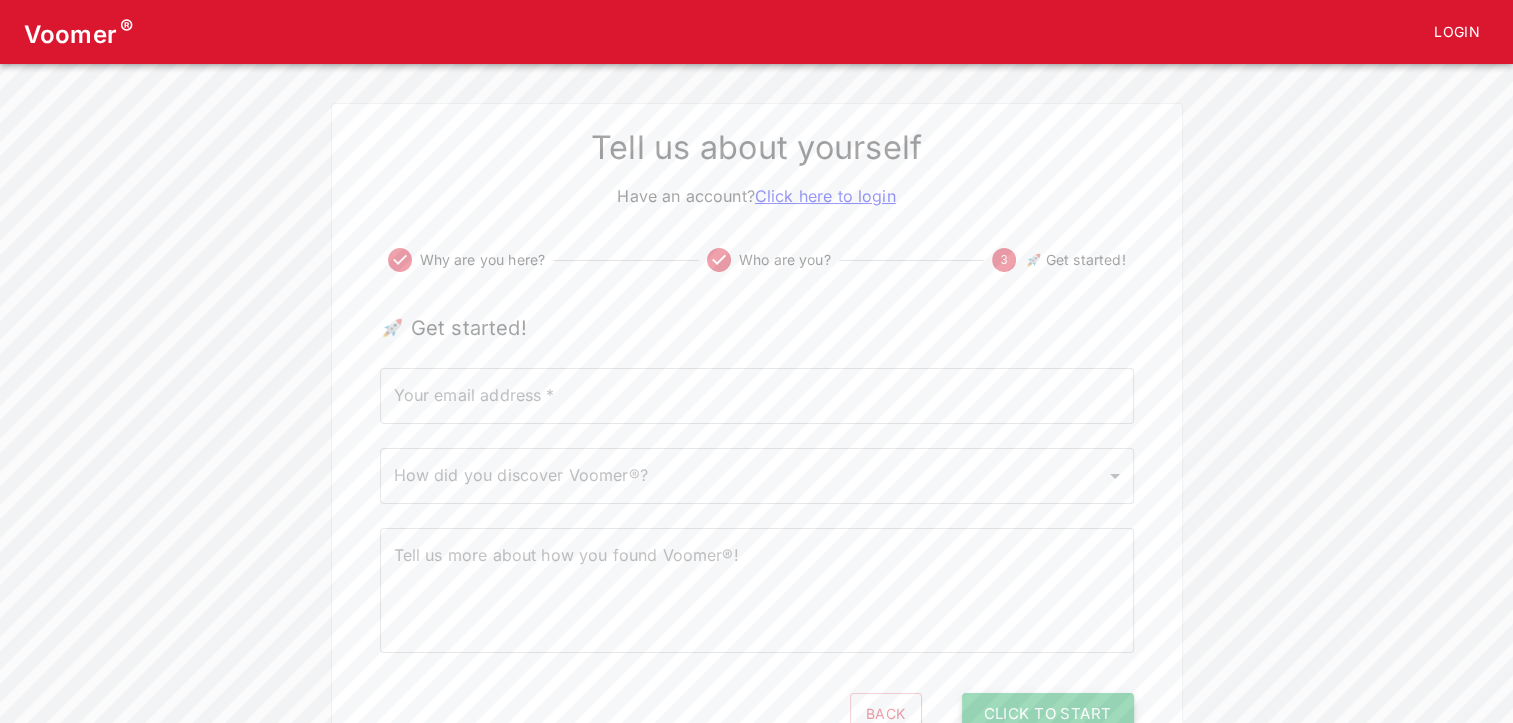 scroll, scrollTop: 0, scrollLeft: 0, axis: both 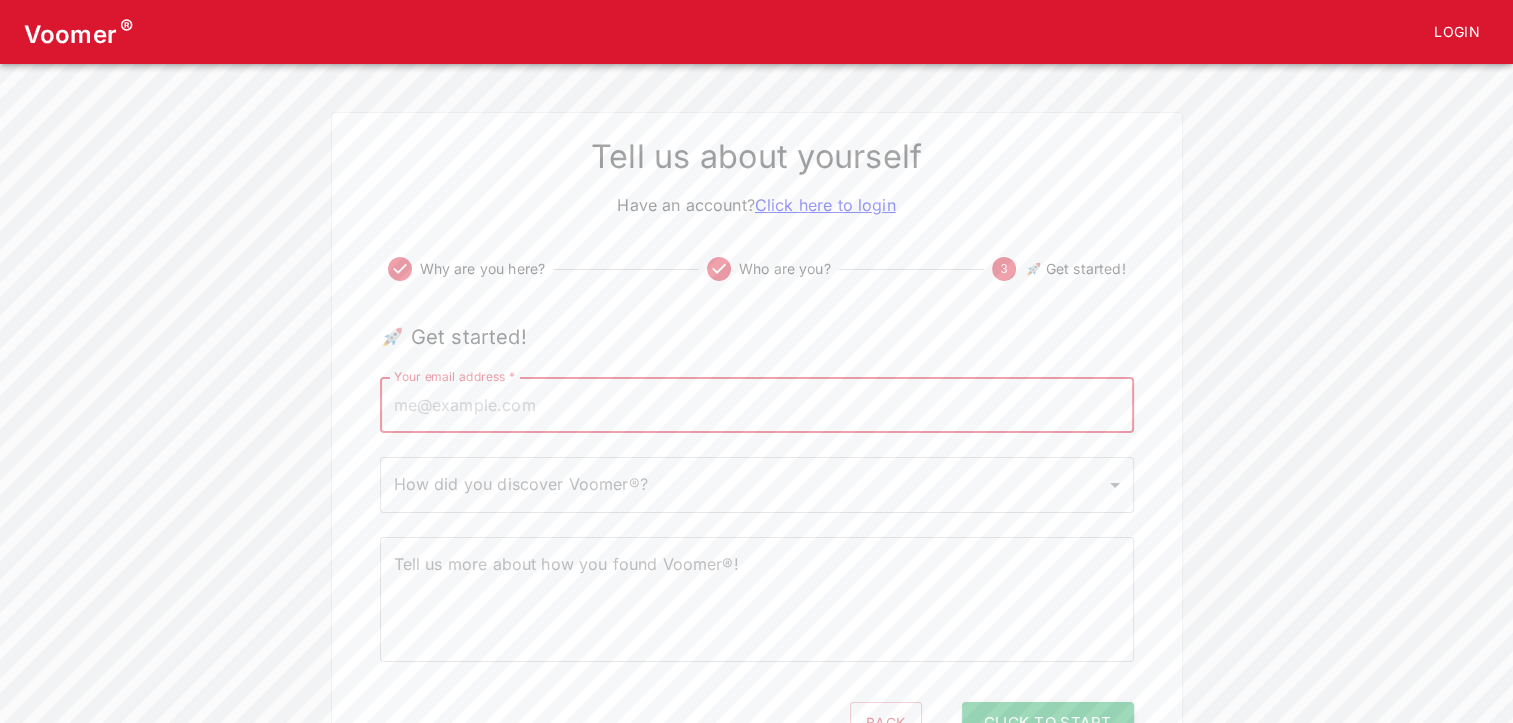 click on "Your email address *" at bounding box center (757, 405) 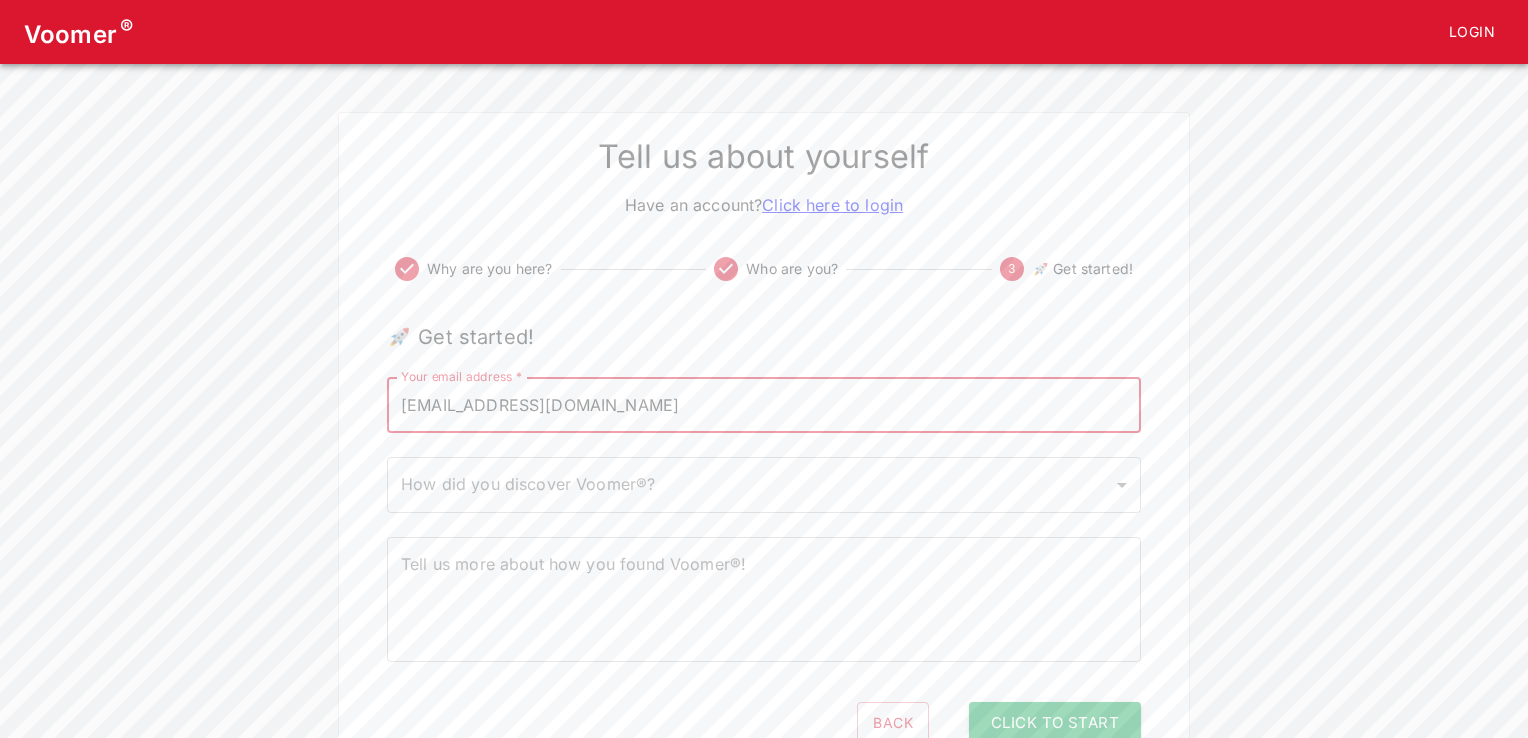 click on "Voomer ® Login Tell us about yourself Have an account?  Click here to login Why are you here? Who are you? 3 🚀 Get started! 🚀 Get started! Your email address * ntchanh@hotmail.com Your email address * How did you discover Voomer®? ​ How did you discover Voomer®? Tell us more about how you found Voomer®! x Tell us more about how you found Voomer®! Back Click to Start" at bounding box center (764, 384) 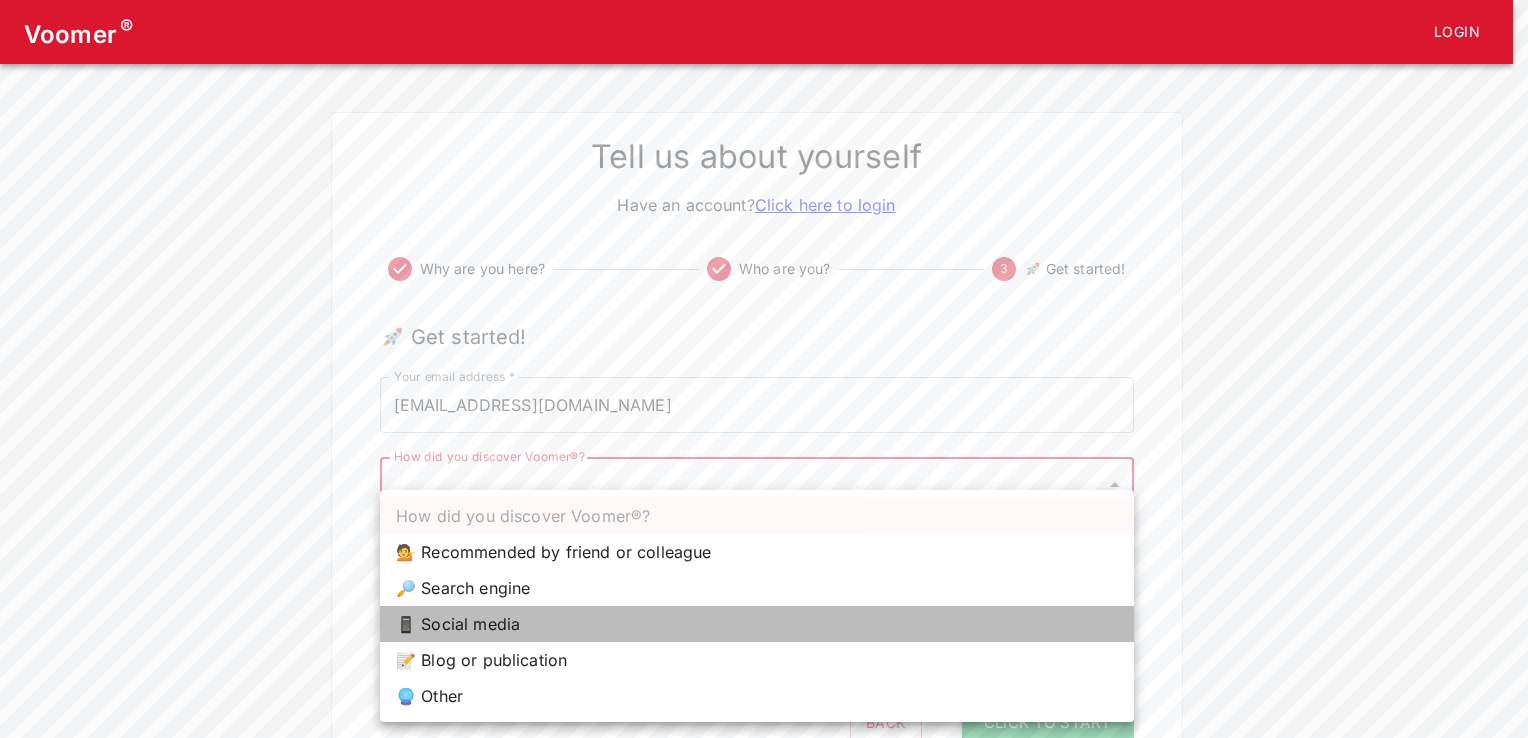 click on "📱 Social media" at bounding box center [757, 624] 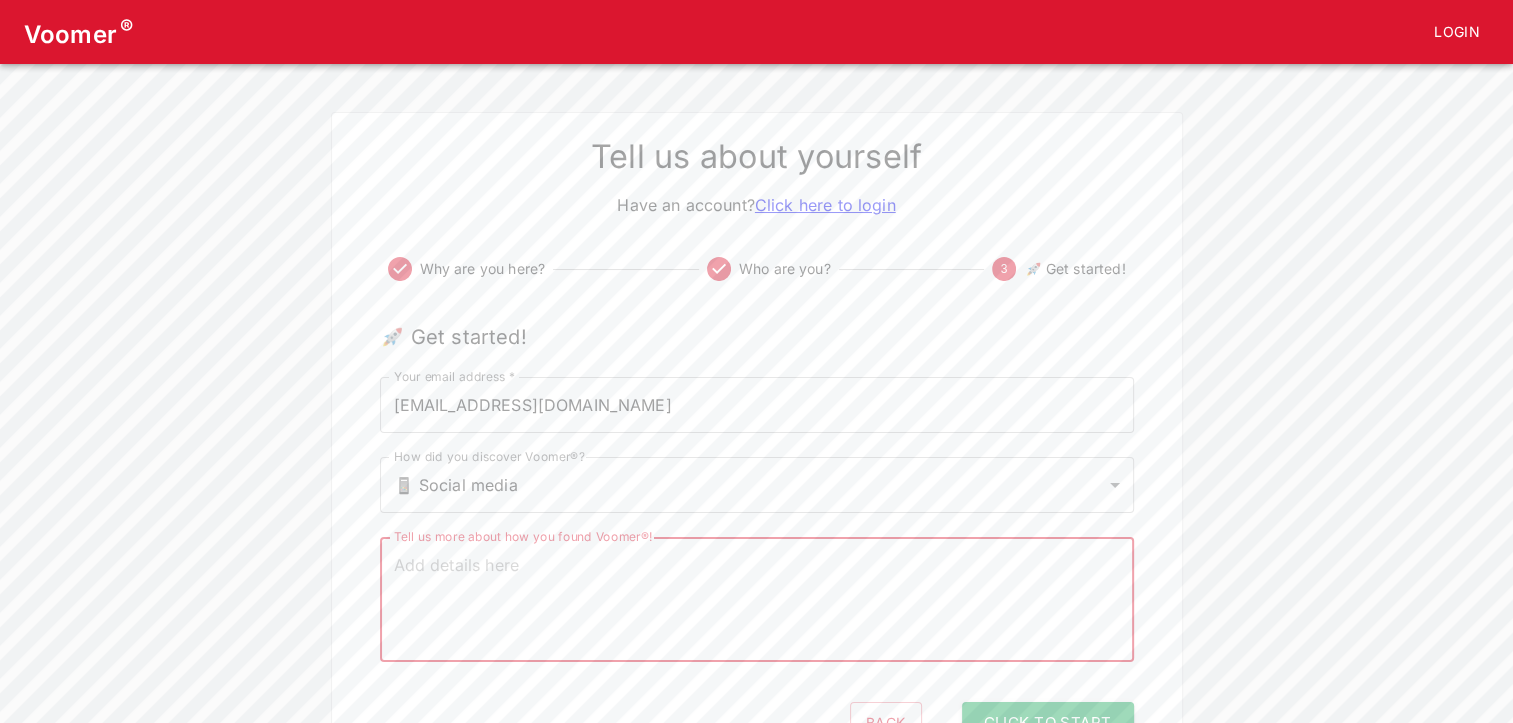 click on "Tell us more about how you found Voomer®!" at bounding box center (757, 600) 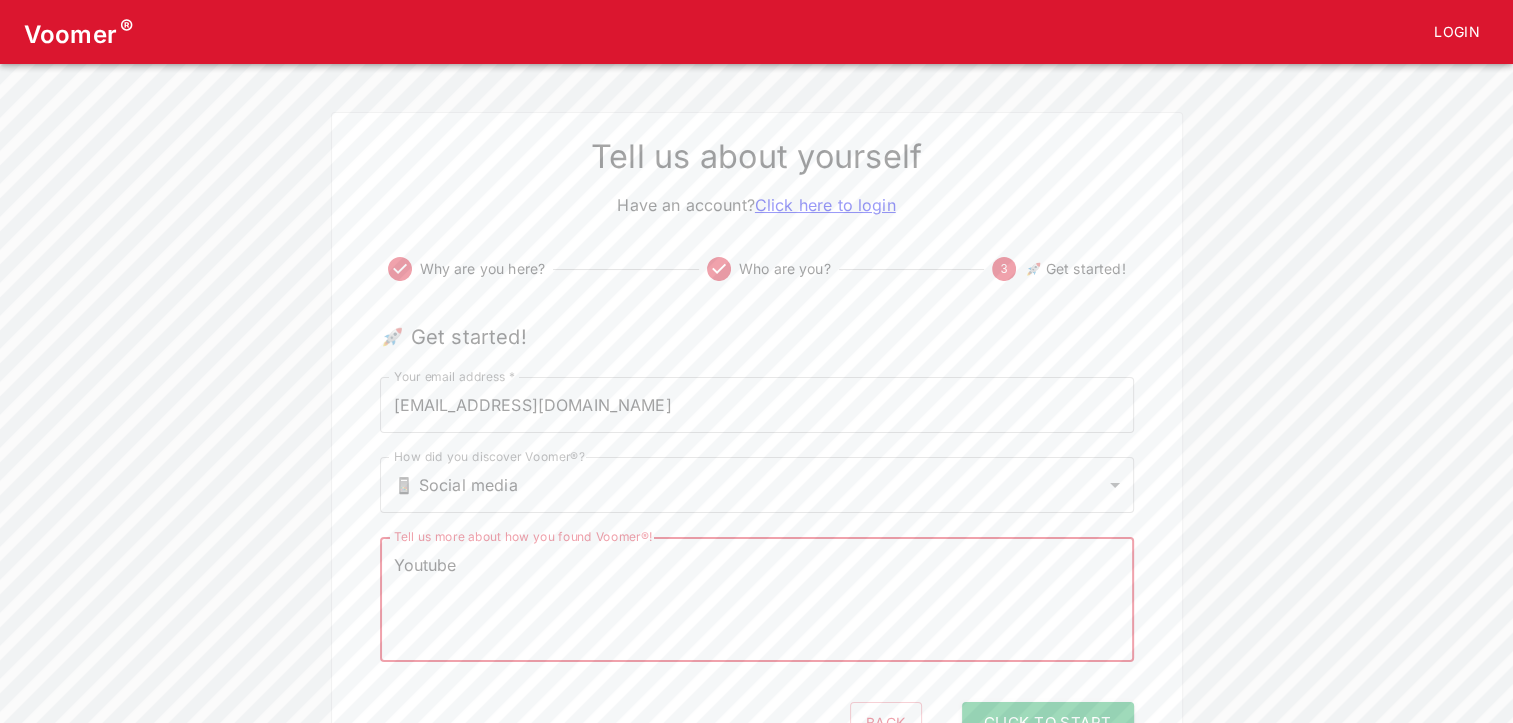 scroll, scrollTop: 93, scrollLeft: 0, axis: vertical 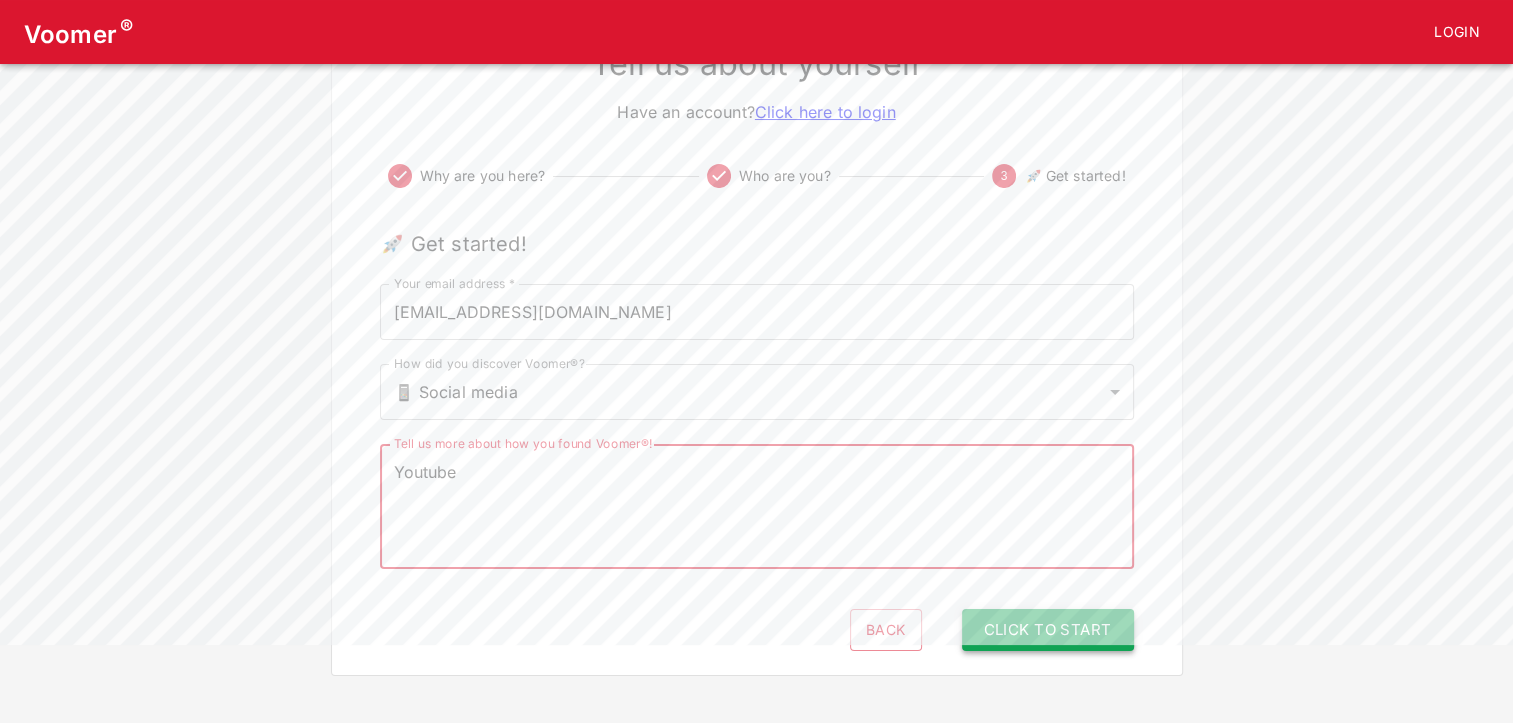 type on "Youtube" 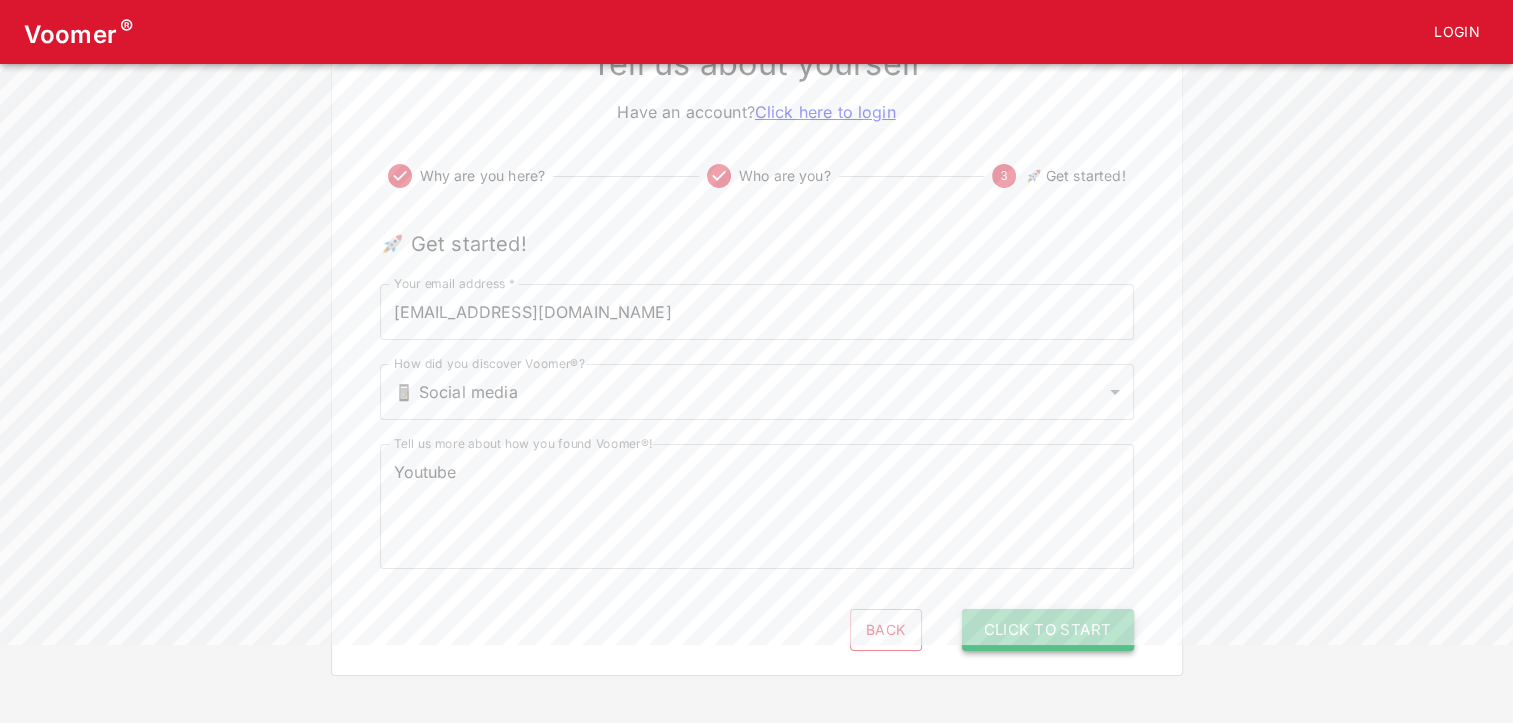 click on "Click to Start" at bounding box center (1048, 630) 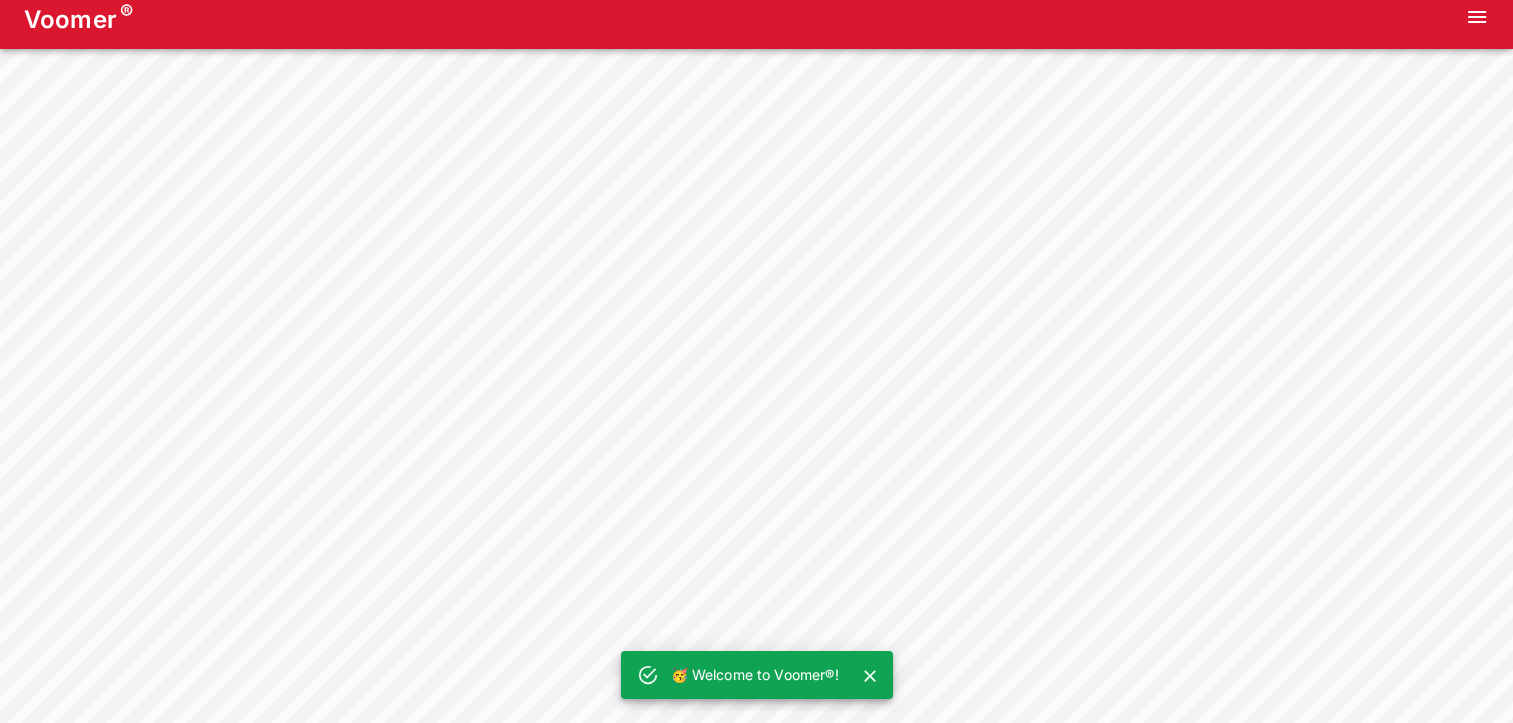 scroll, scrollTop: 0, scrollLeft: 0, axis: both 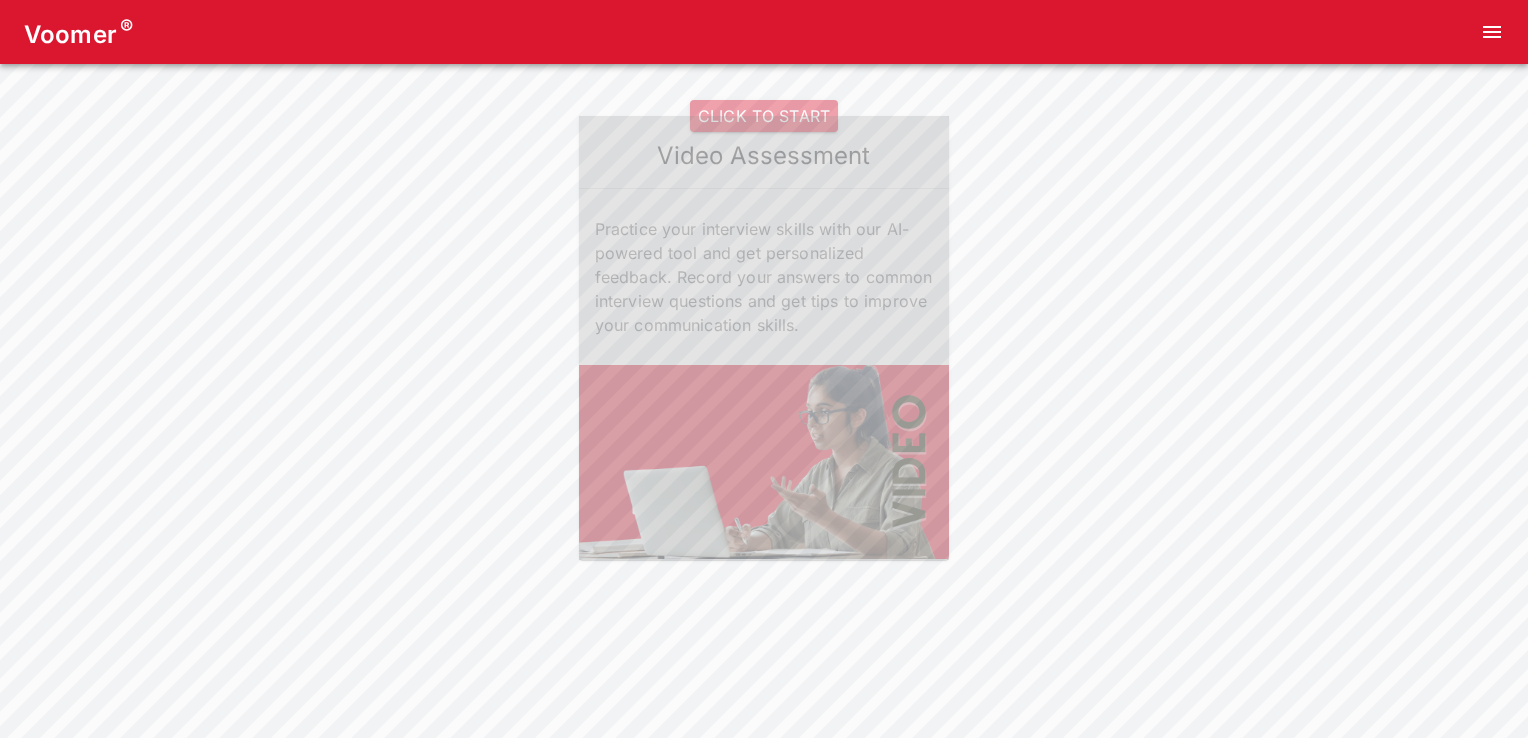 click on "Practice your interview skills with our AI-powered tool and get personalized feedback. Record your answers to common interview questions and get tips to improve your communication skills." at bounding box center [764, 277] 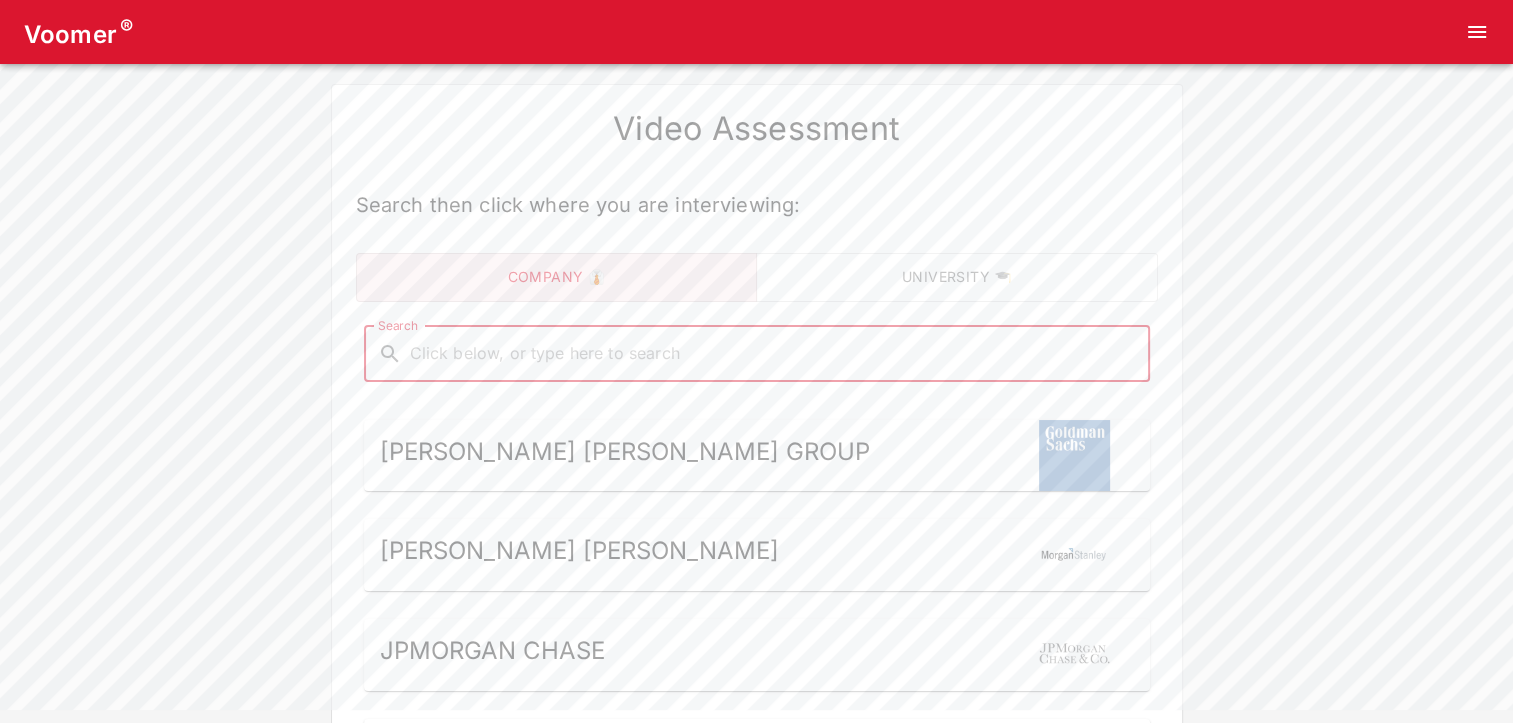 scroll, scrollTop: 28, scrollLeft: 0, axis: vertical 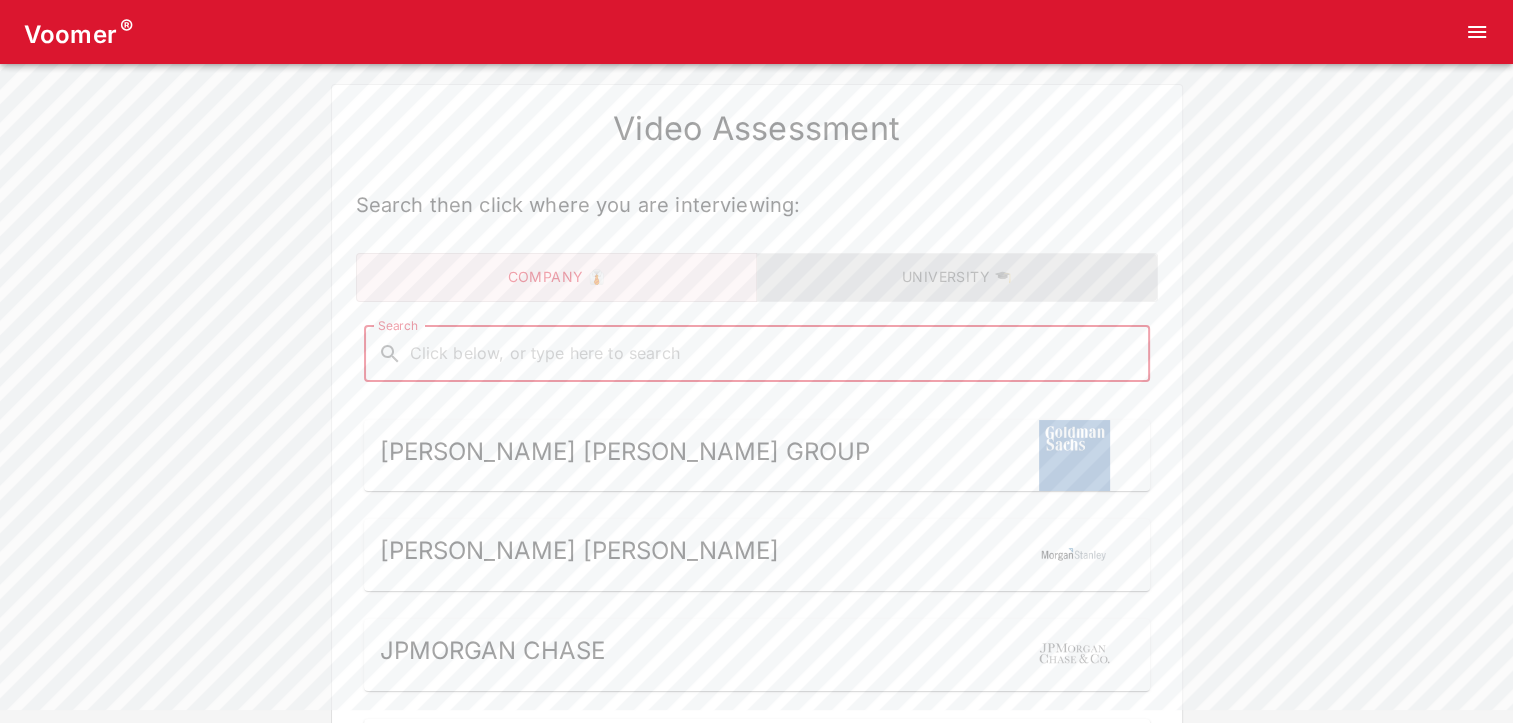 click on "University 🎓" at bounding box center (957, 277) 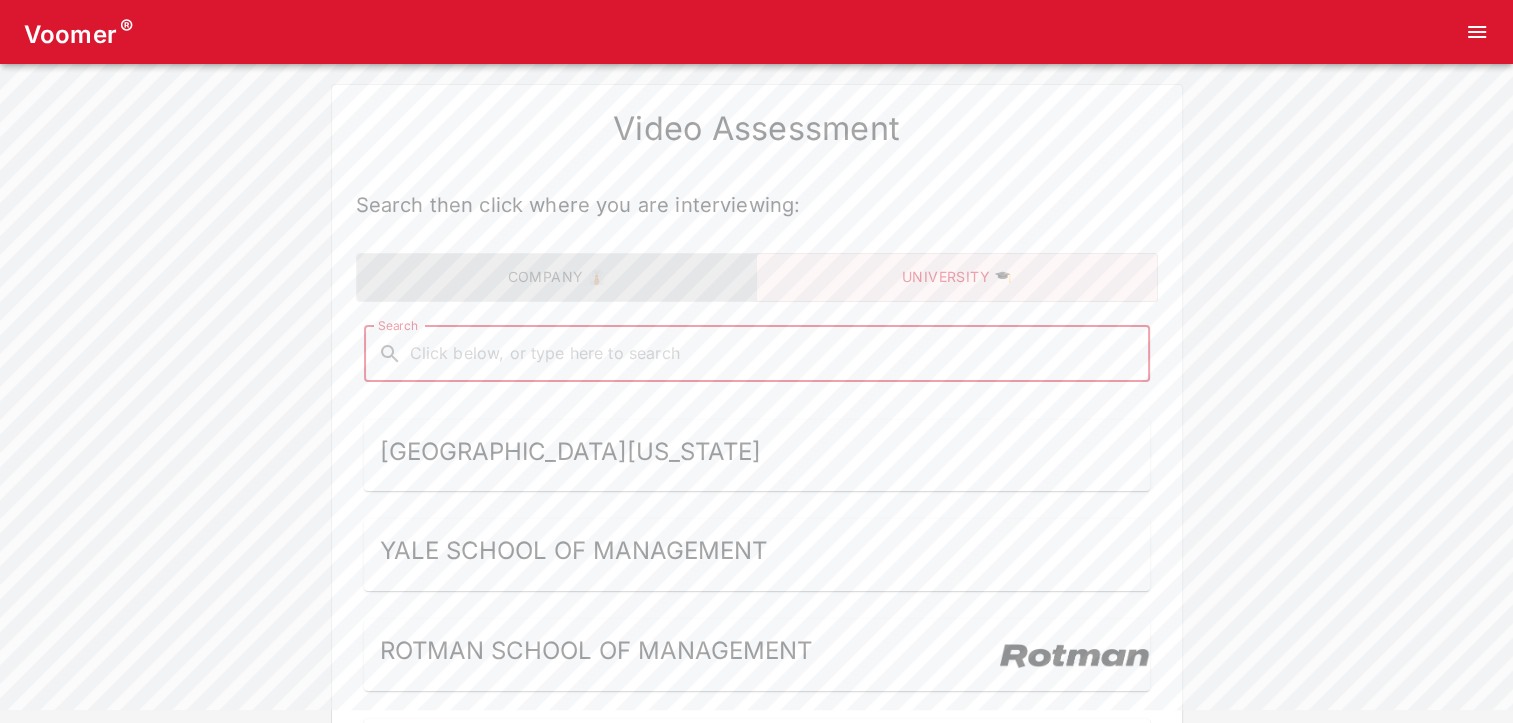 click on "Company 👔" at bounding box center [557, 277] 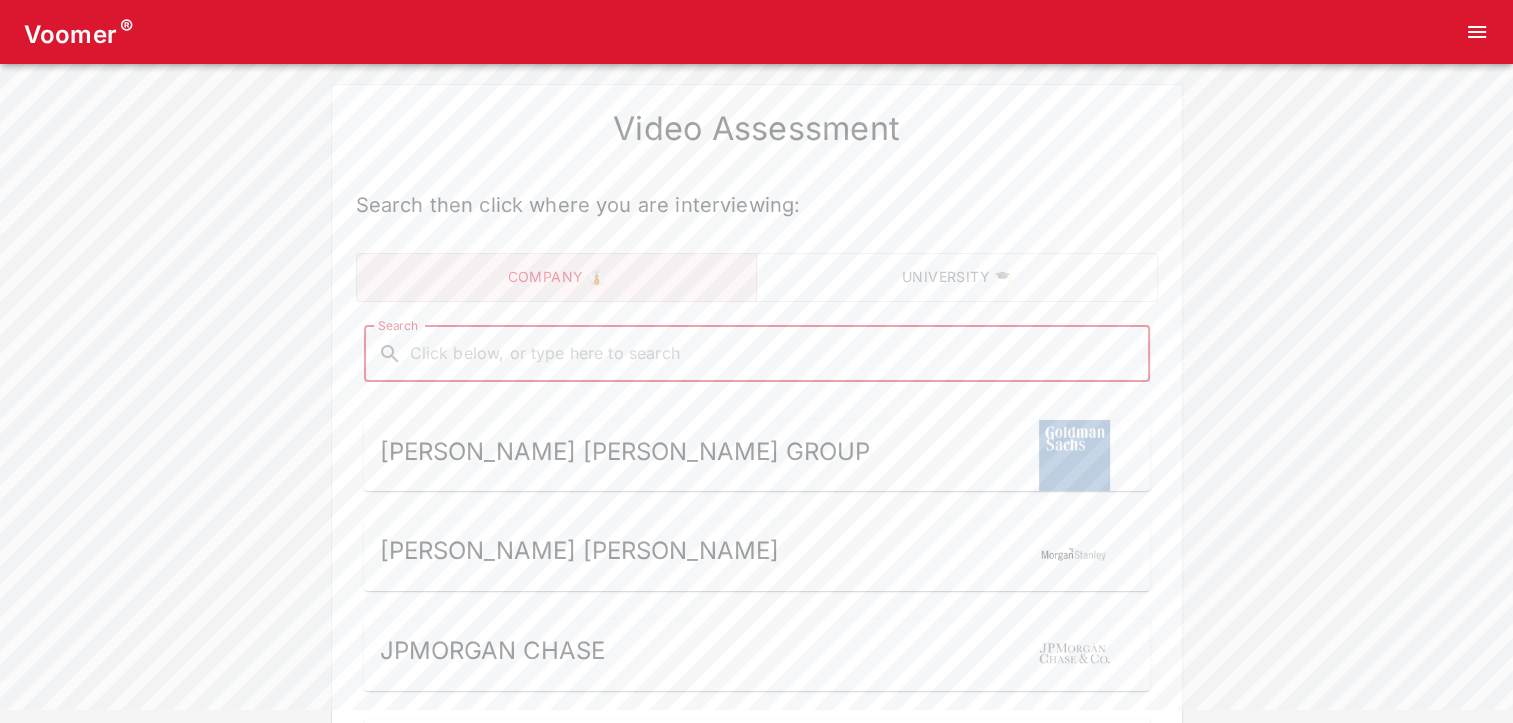 click on "Search" at bounding box center [773, 354] 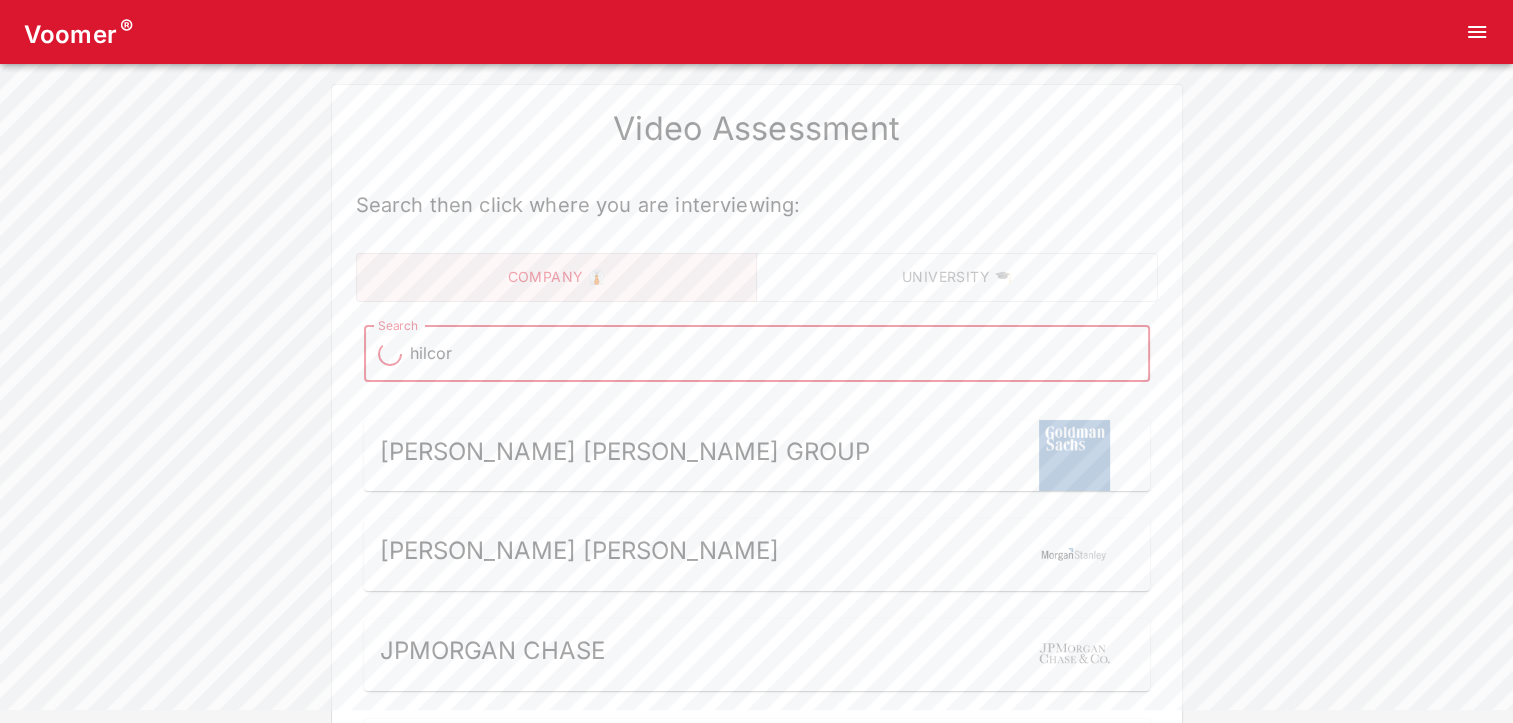 type on "hilcorp" 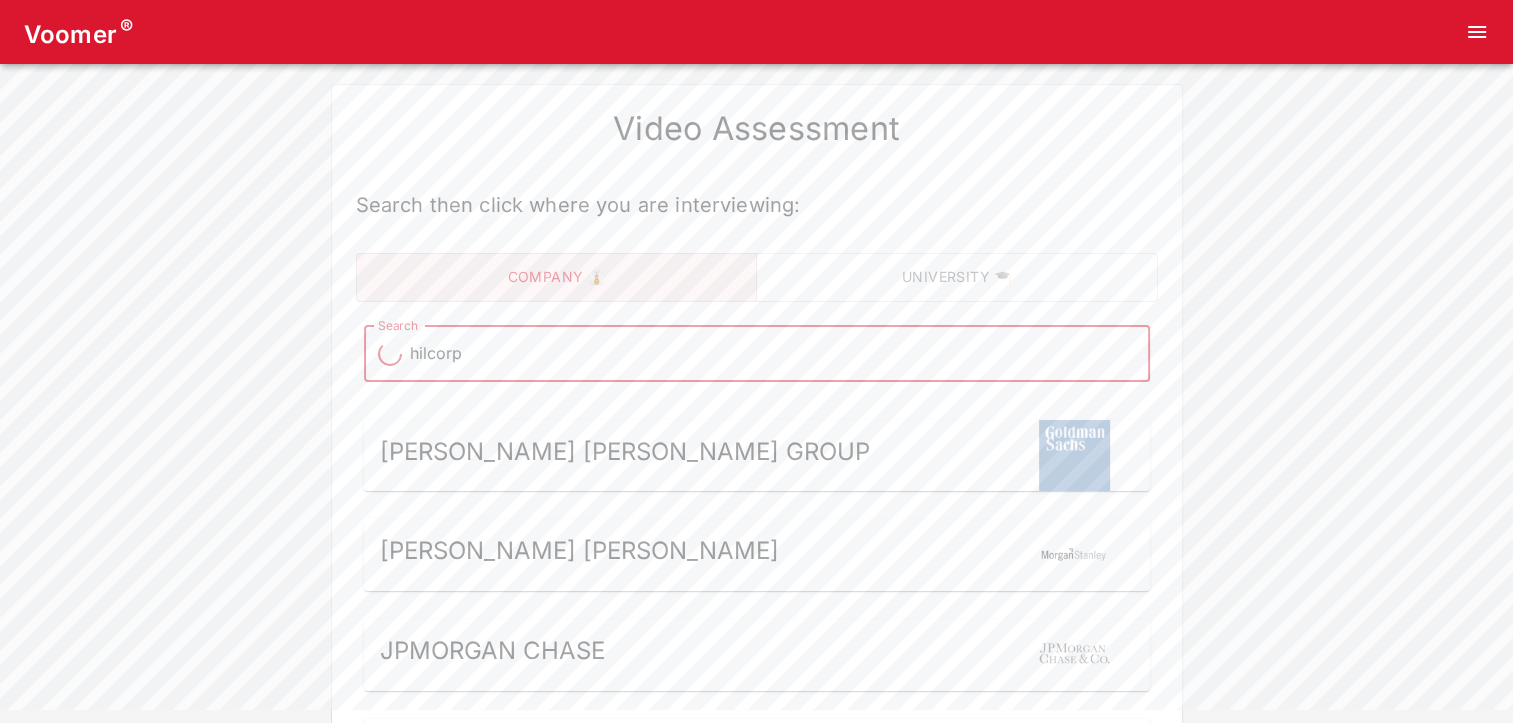 type on "hilcorp" 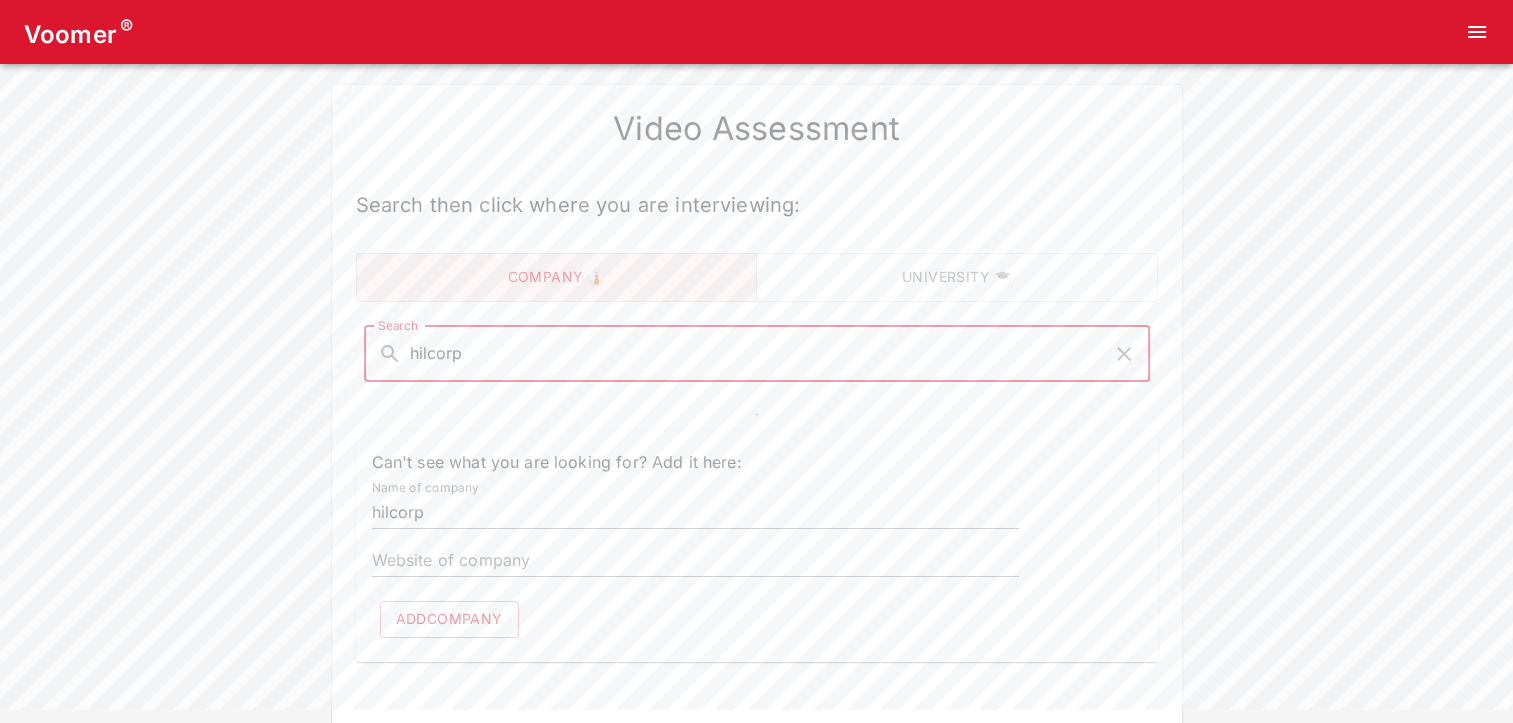type on "hilcorp" 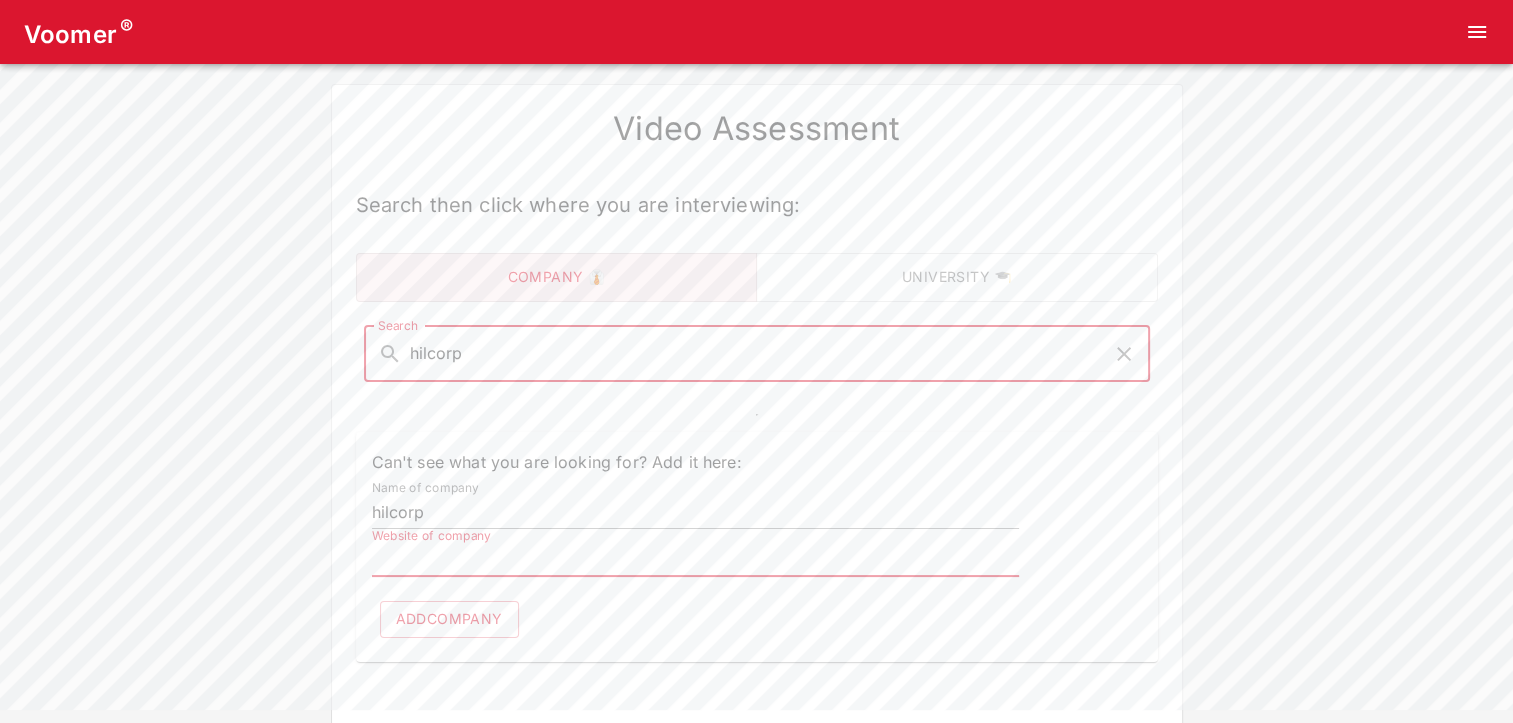 click on "Website of company" at bounding box center [695, 561] 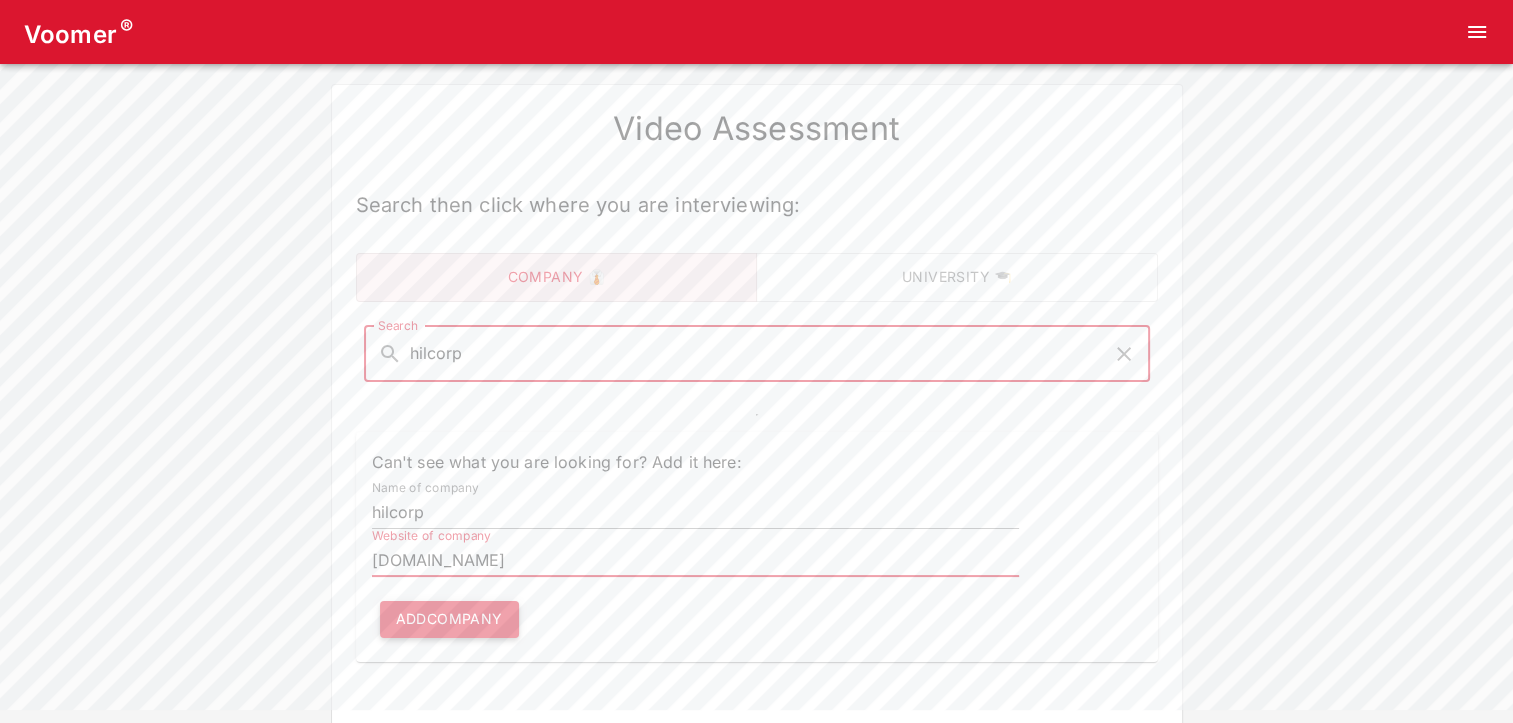type on "www.hilcorp.com" 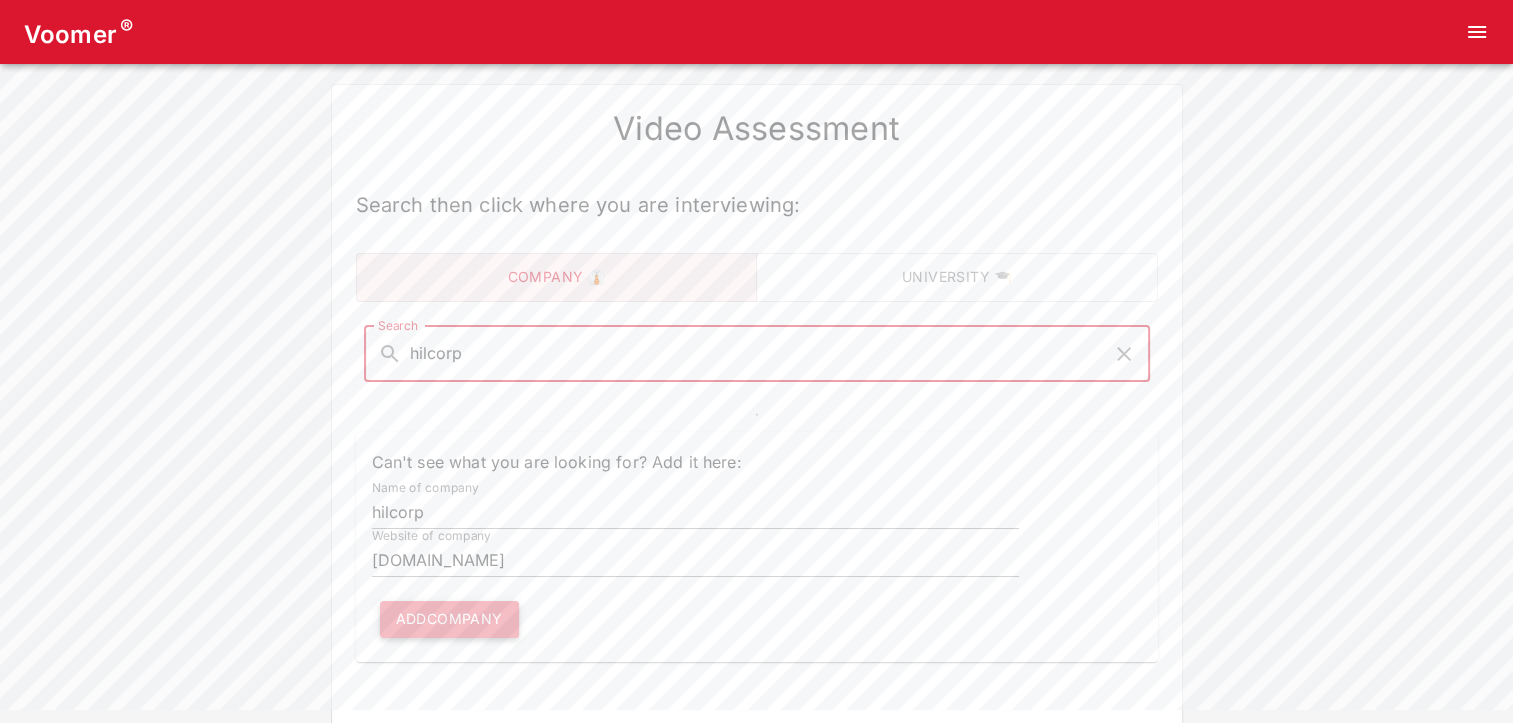 click on "Add  company" at bounding box center [449, 619] 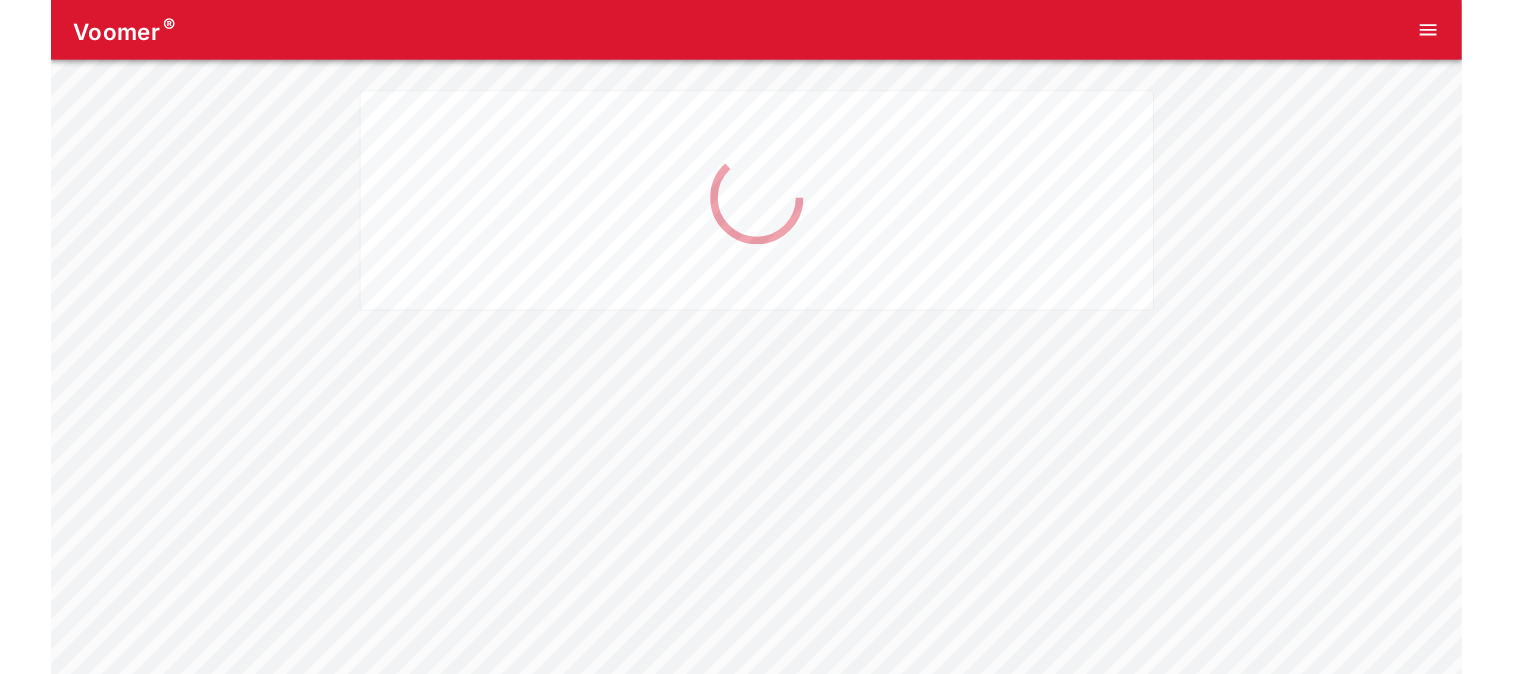 scroll, scrollTop: 0, scrollLeft: 0, axis: both 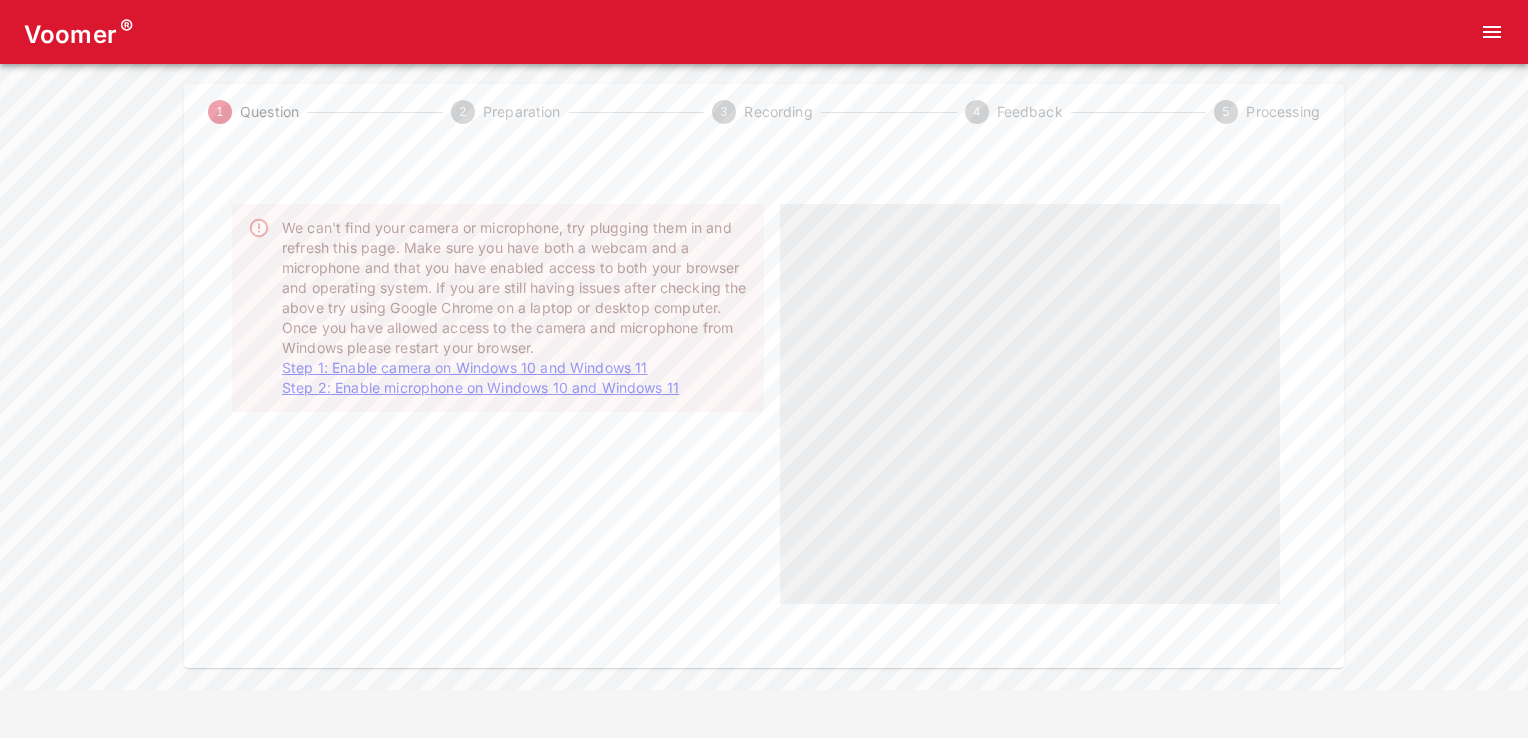 click on "Step 1: Enable camera on Windows 10 and Windows 11" at bounding box center [465, 367] 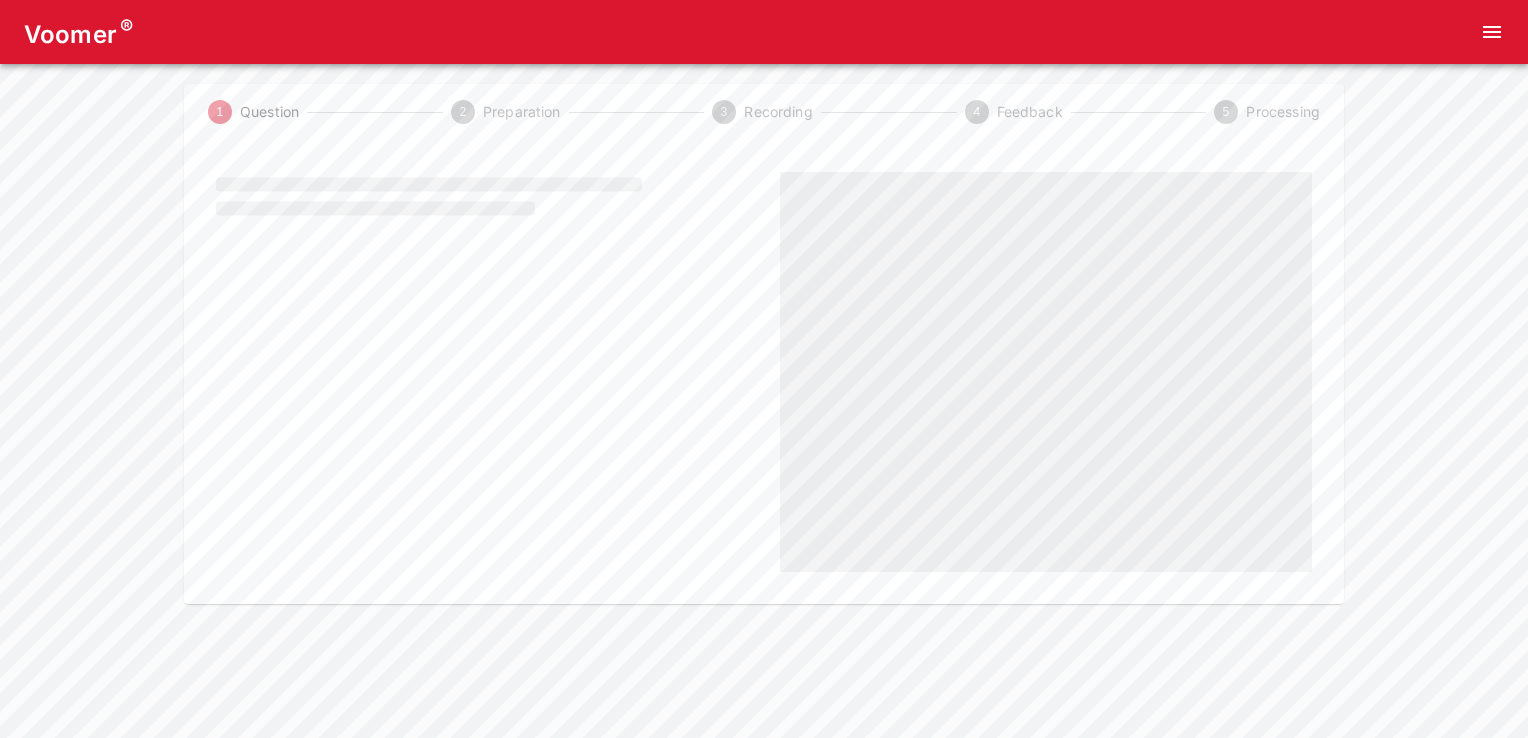 scroll, scrollTop: 0, scrollLeft: 0, axis: both 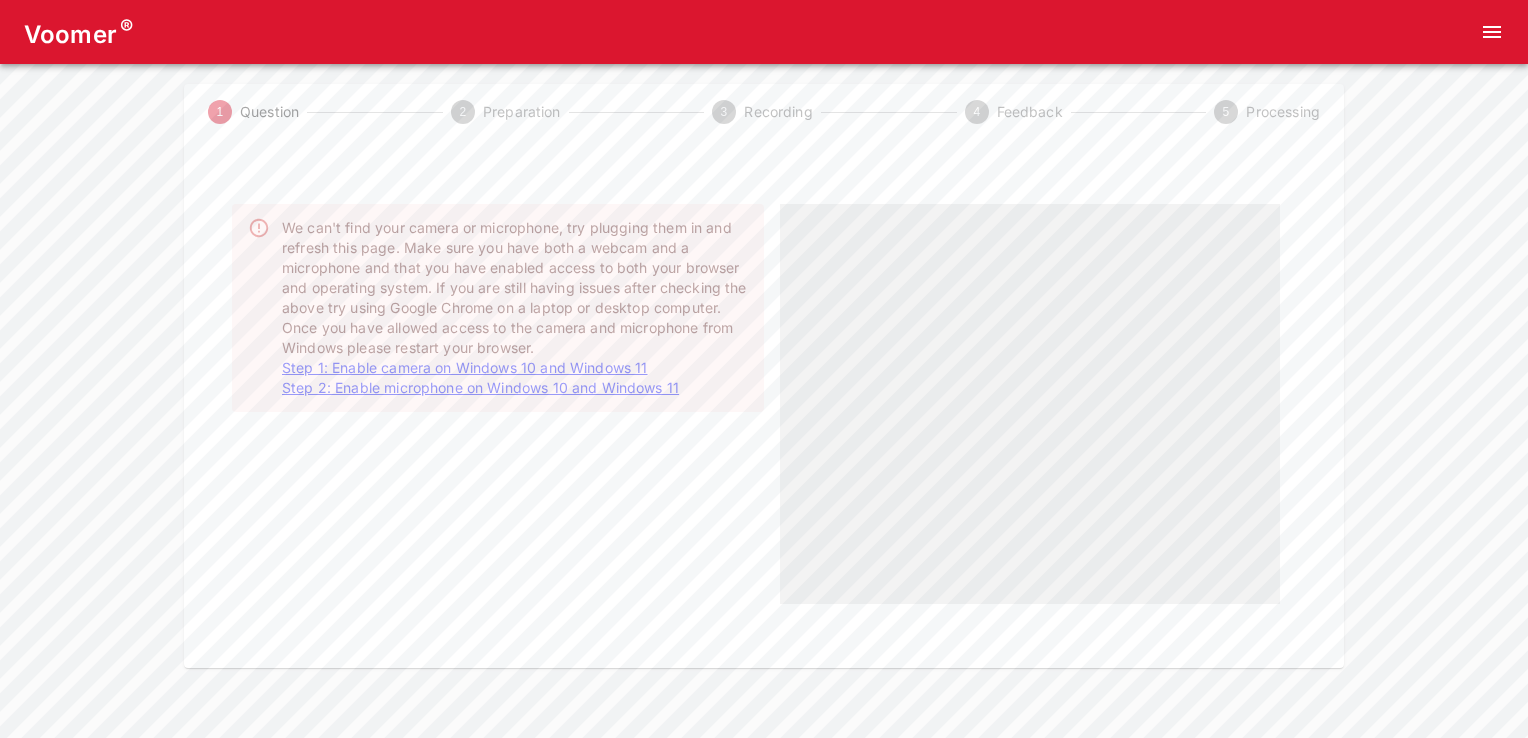 click on "Voomer ® 1 Question 2 Preparation 3 Recording 4 Feedback 5 Processing We can't find your camera or microphone, try plugging them in and refresh this page. Make sure you have both a webcam and a microphone and that you have enabled access to both your browser and operating system. If you are still having issues after checking the above try using Google Chrome on a laptop or desktop computer. Once you have allowed access to the camera and microphone from Windows please restart your browser. Step 1: Enable camera on Windows 10 and Windows 11 Step 2: Enable microphone on Windows 10 and Windows 11" at bounding box center [764, 334] 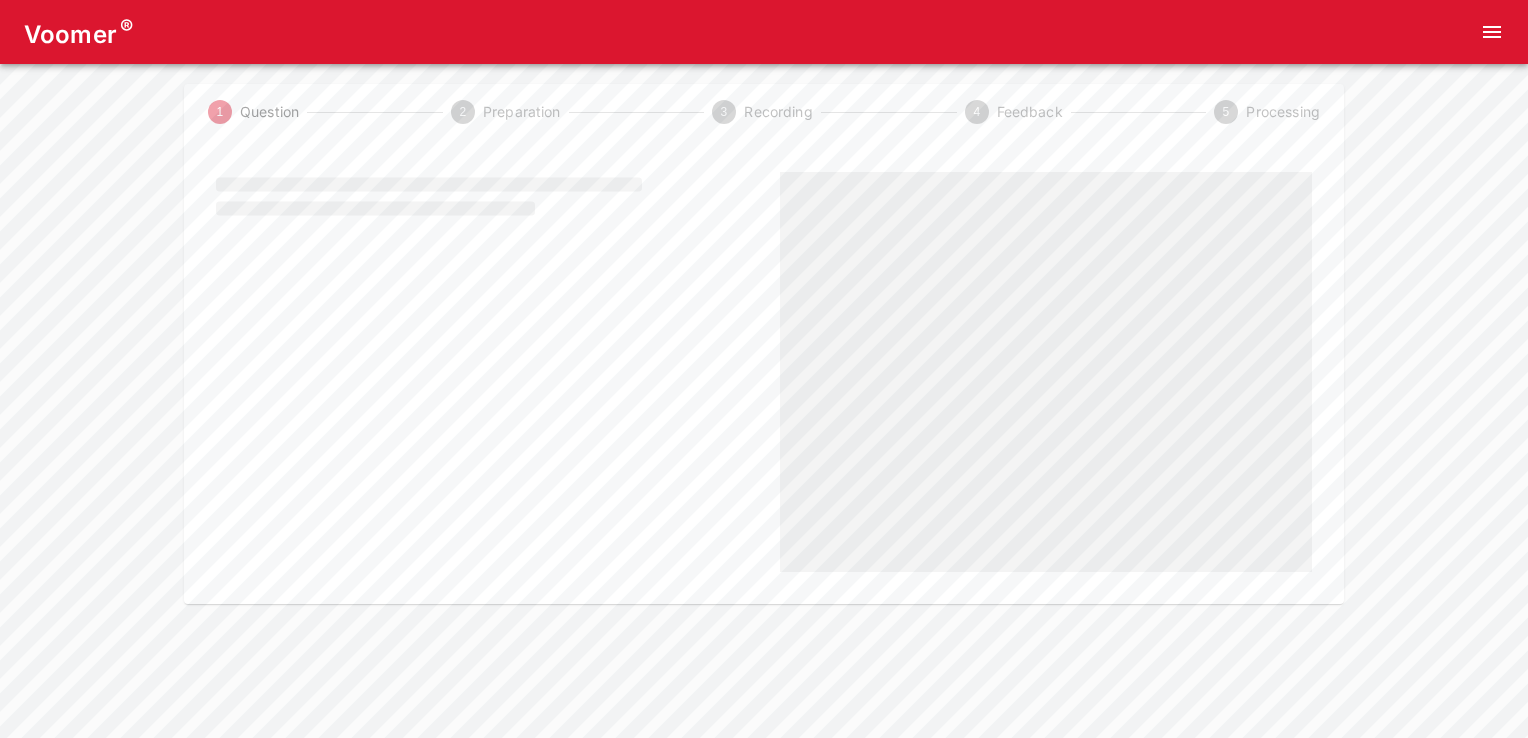 scroll, scrollTop: 0, scrollLeft: 0, axis: both 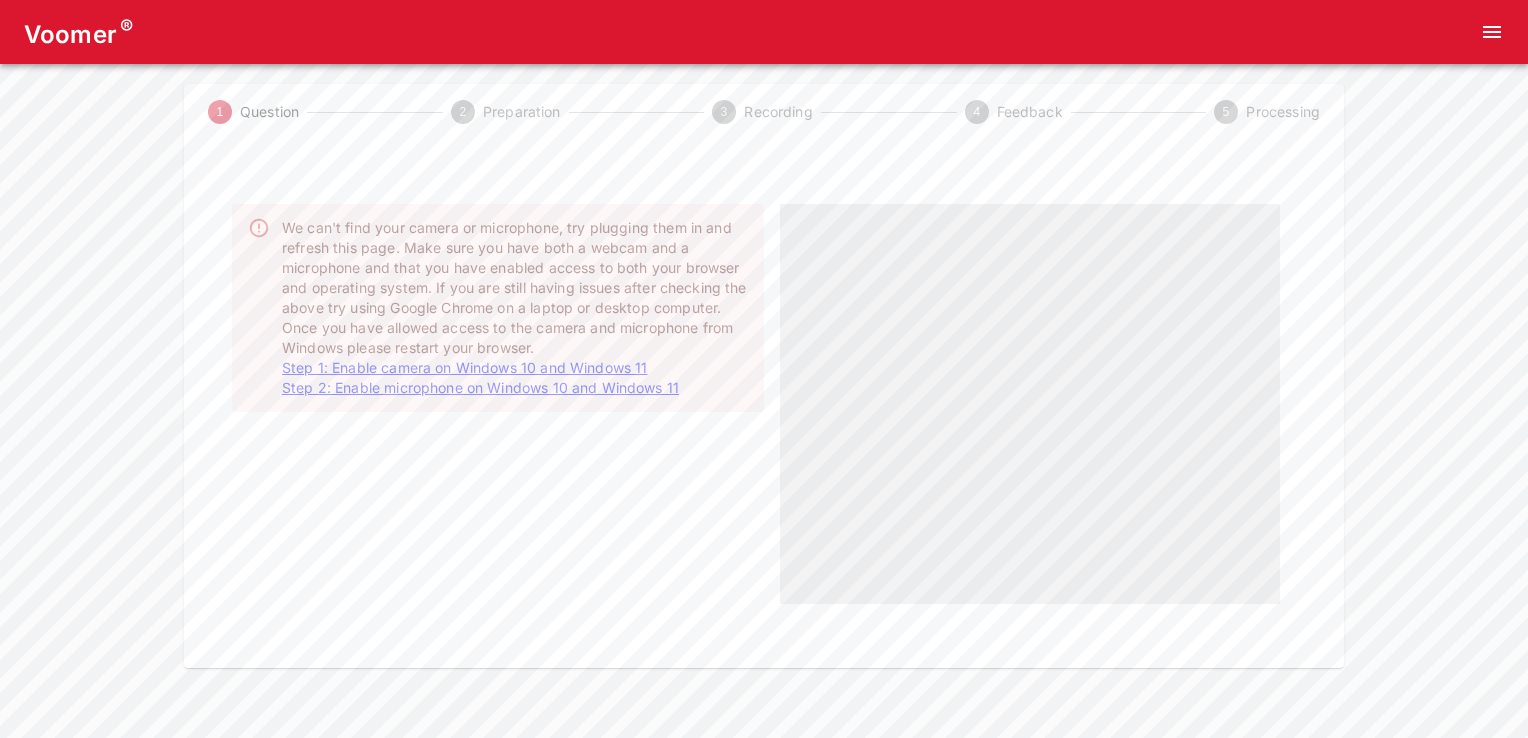 click on "Voomer ® 1 Question 2 Preparation 3 Recording 4 Feedback 5 Processing We can't find your camera or microphone, try plugging them in and refresh this page. Make sure you have both a webcam and a microphone and that you have enabled access to both your browser and operating system. If you are still having issues after checking the above try using Google Chrome on a laptop or desktop computer. Once you have allowed access to the camera and microphone from Windows please restart your browser. Step 1: Enable camera on Windows 10 and Windows 11 Step 2: Enable microphone on Windows 10 and Windows 11 Home Analysis Tokens: 0 Pricing Log Out" at bounding box center [764, 334] 